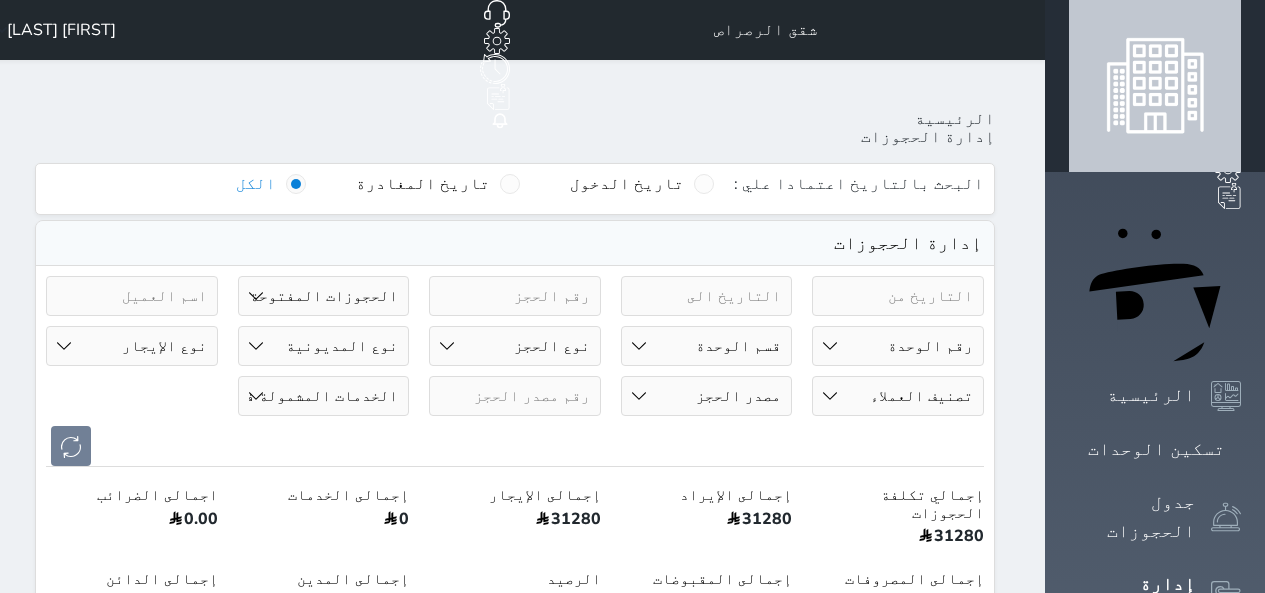 select on "open_all" 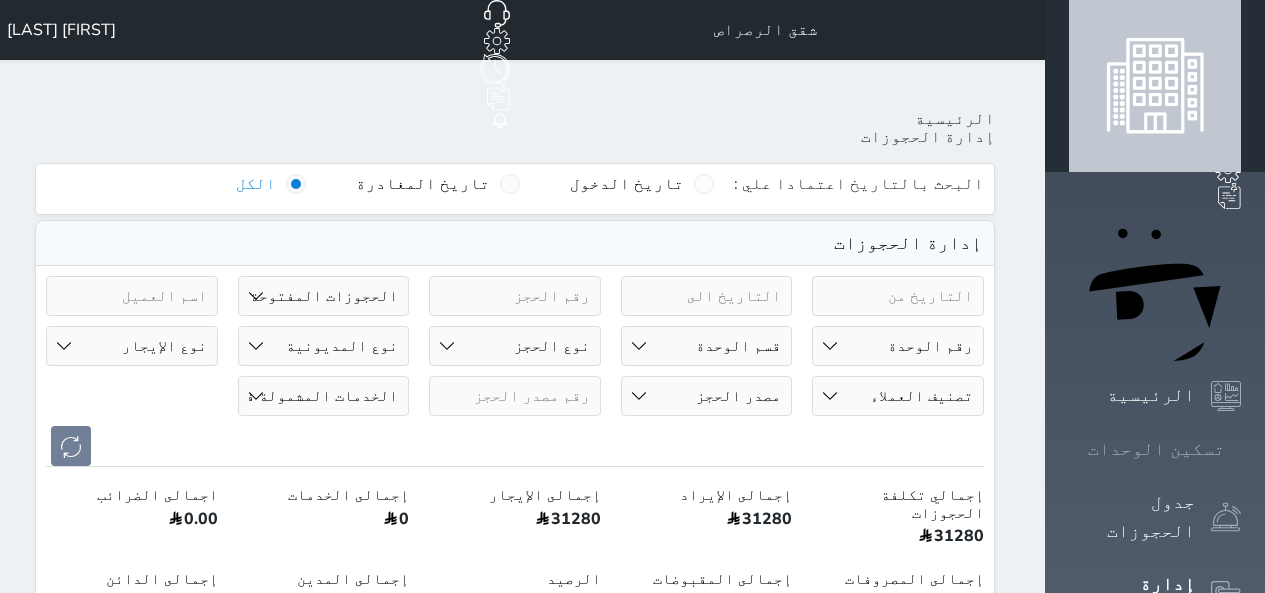 scroll, scrollTop: 0, scrollLeft: 0, axis: both 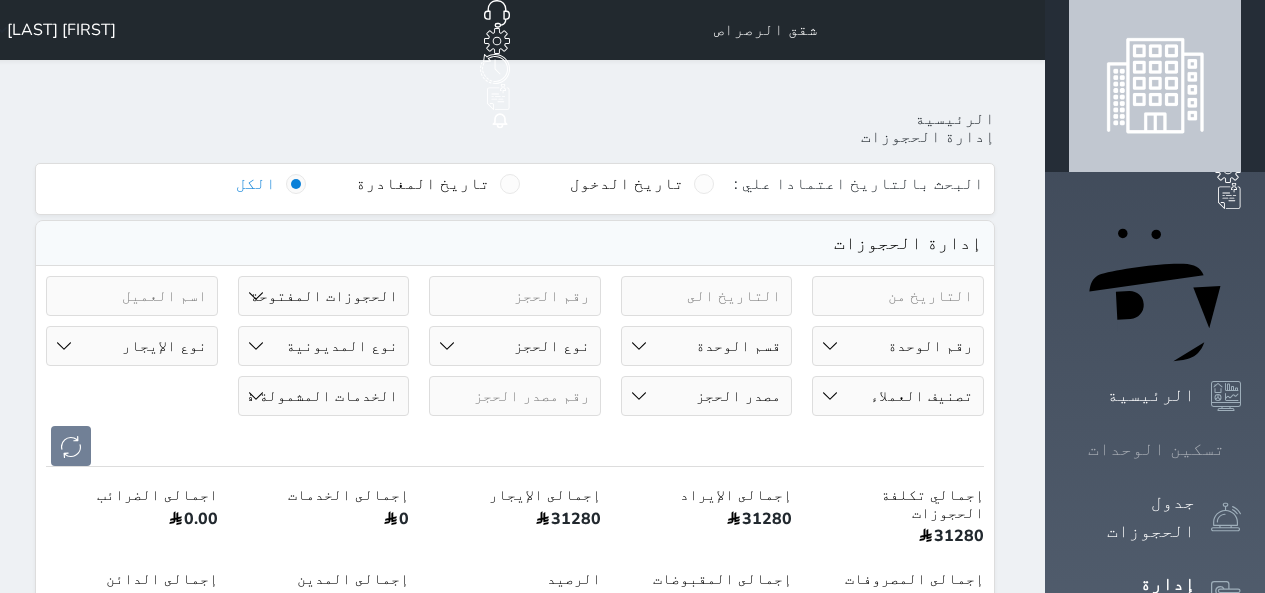 click on "تسكين الوحدات" at bounding box center (1156, 449) 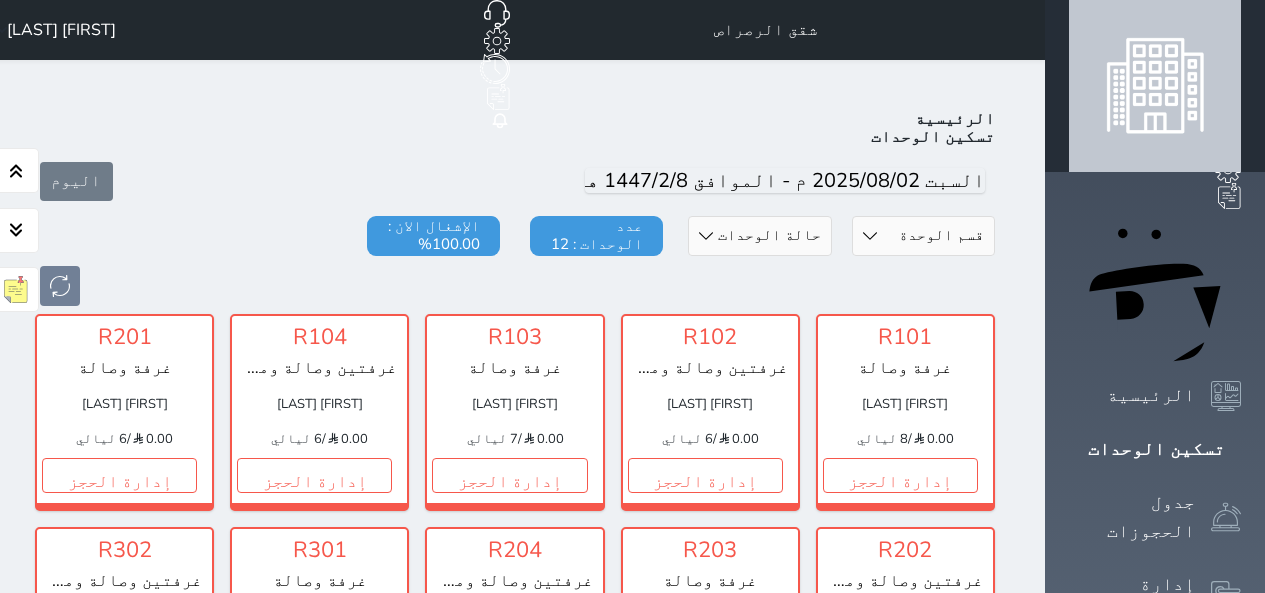 scroll, scrollTop: 750, scrollLeft: 0, axis: vertical 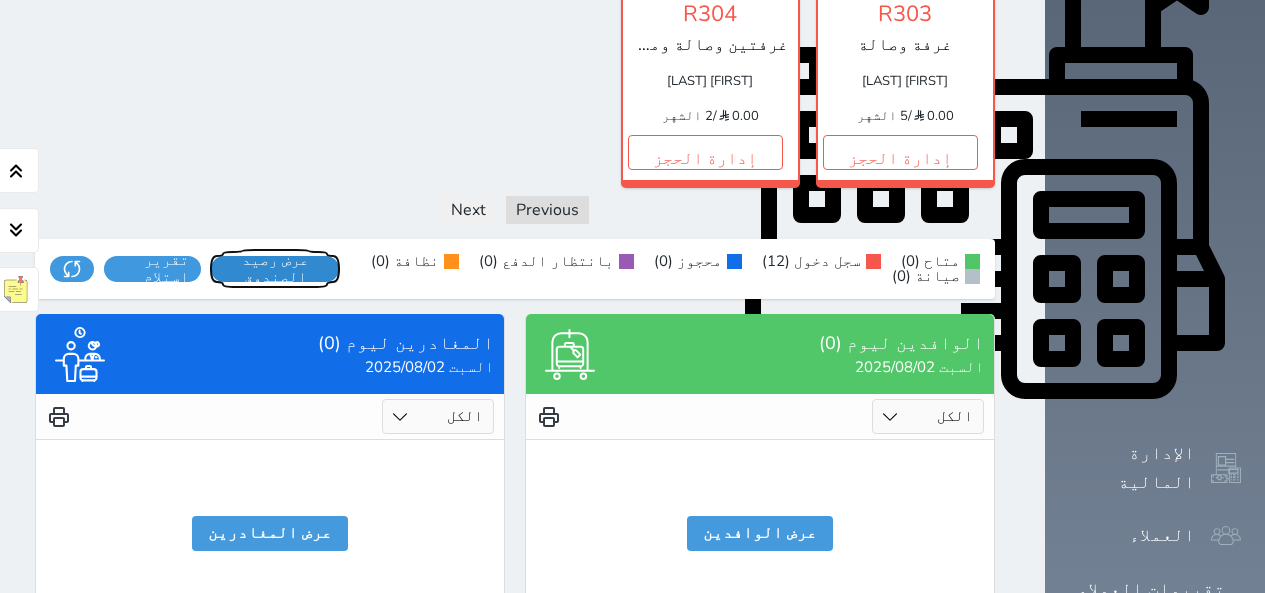 click on "عرض رصيد الصندوق" at bounding box center (275, 269) 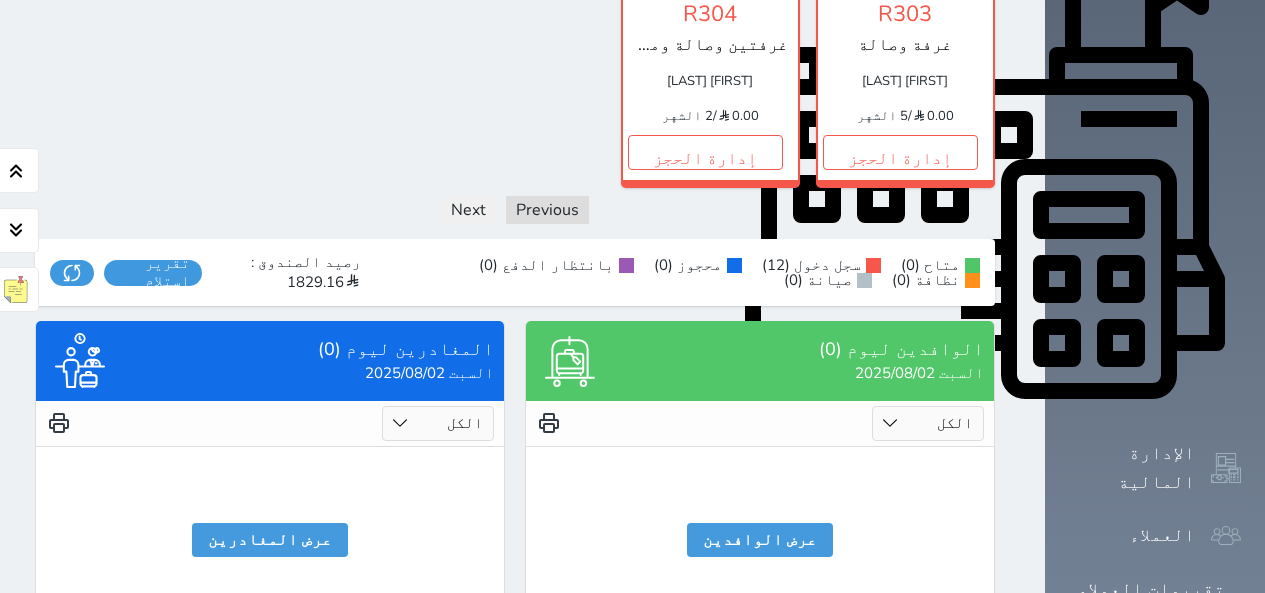 scroll, scrollTop: 0, scrollLeft: 0, axis: both 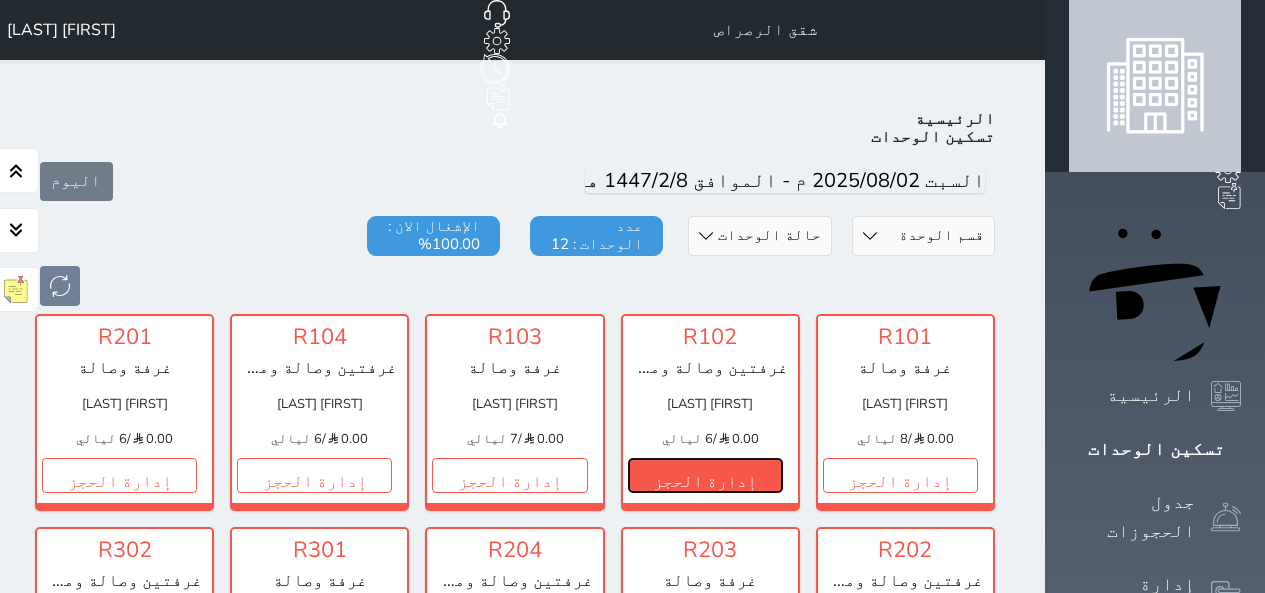 click on "إدارة الحجز" at bounding box center (705, 475) 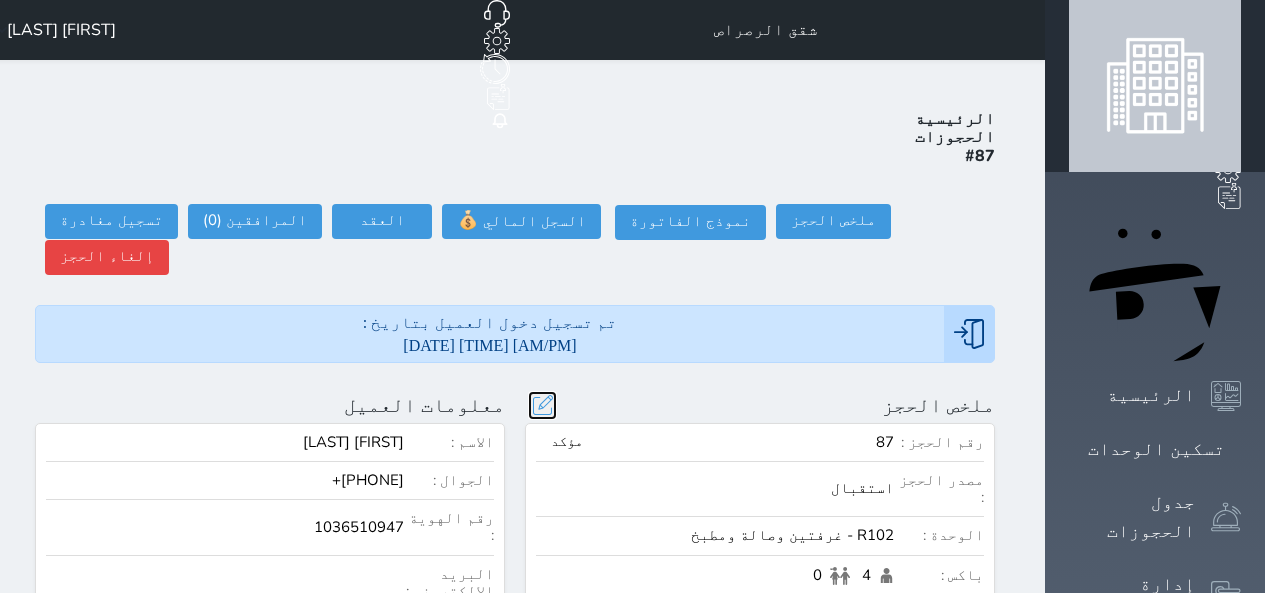 click at bounding box center [542, 405] 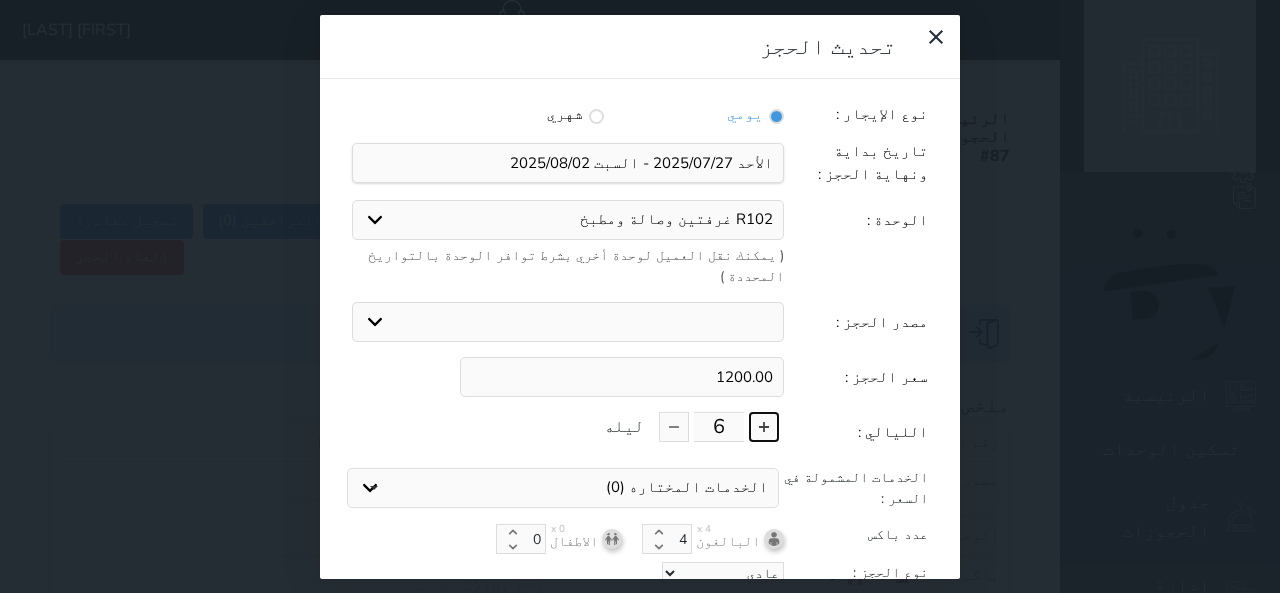 click at bounding box center [764, 427] 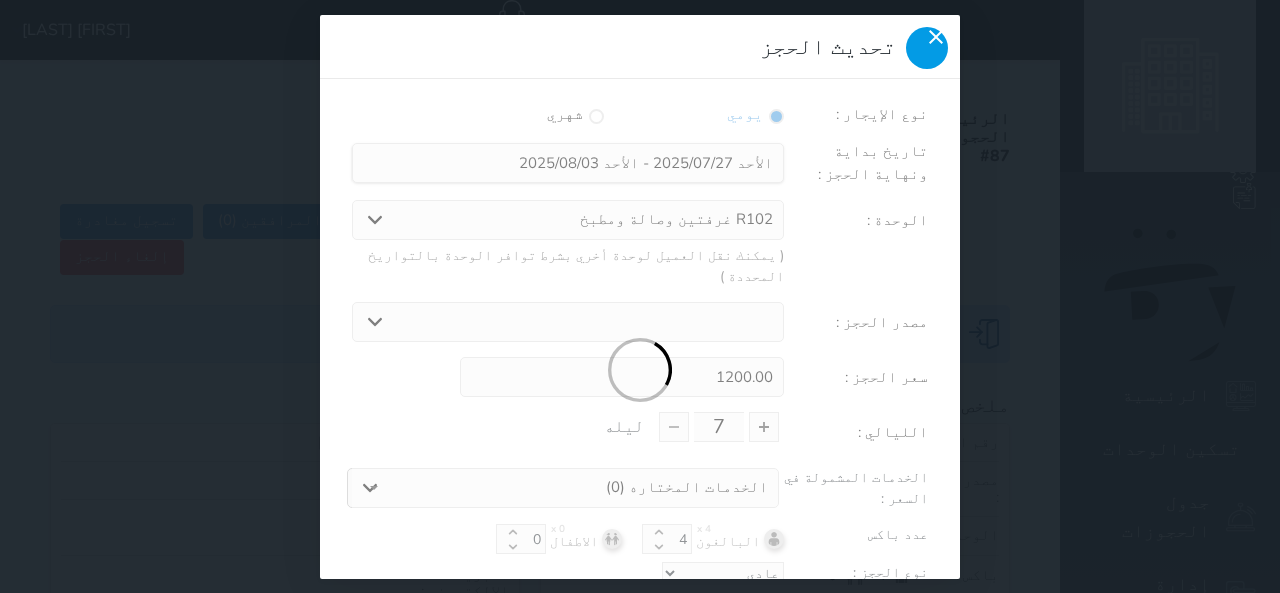 click 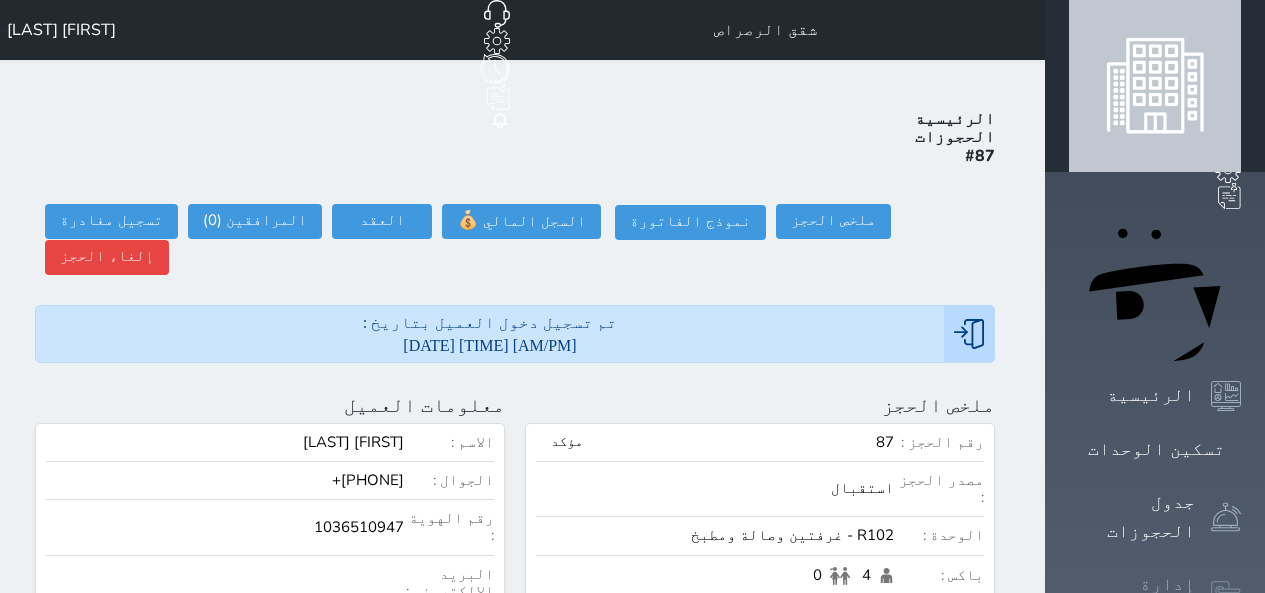 click on "إدارة الحجوزات" at bounding box center [1132, 599] 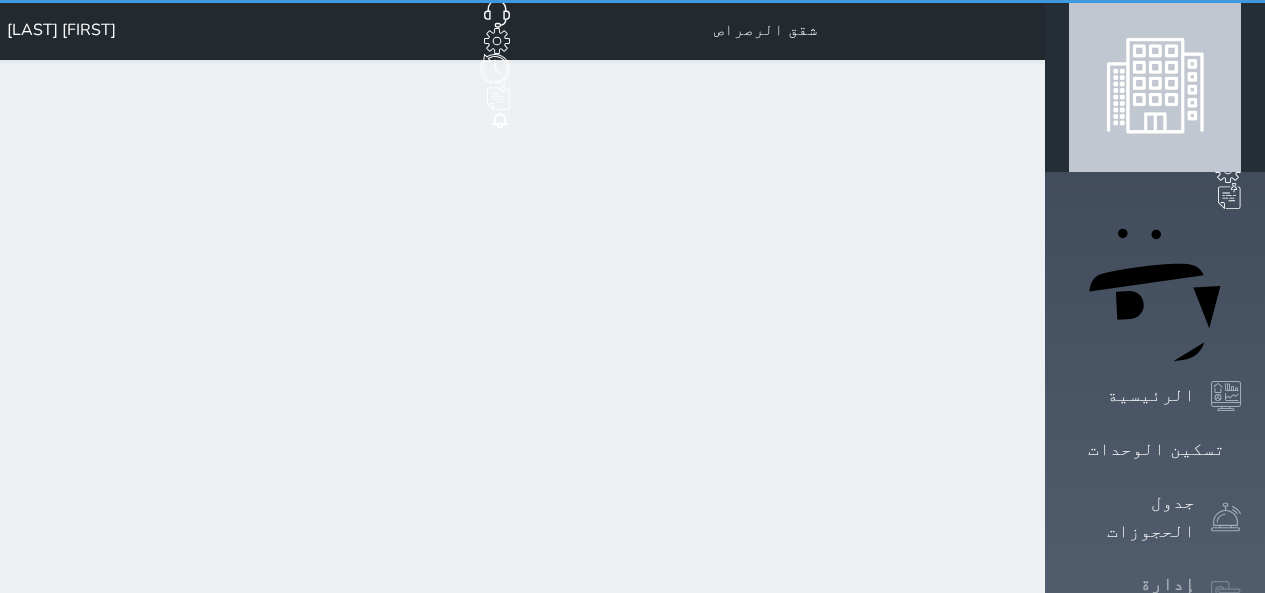 select on "open_all" 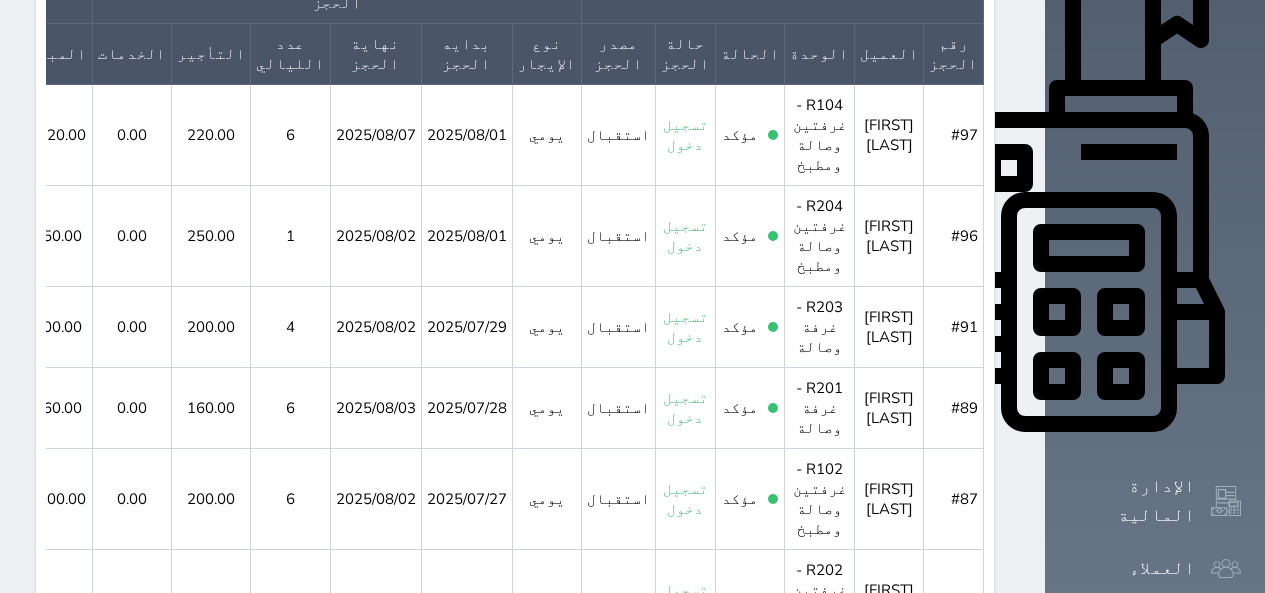 scroll, scrollTop: 742, scrollLeft: 0, axis: vertical 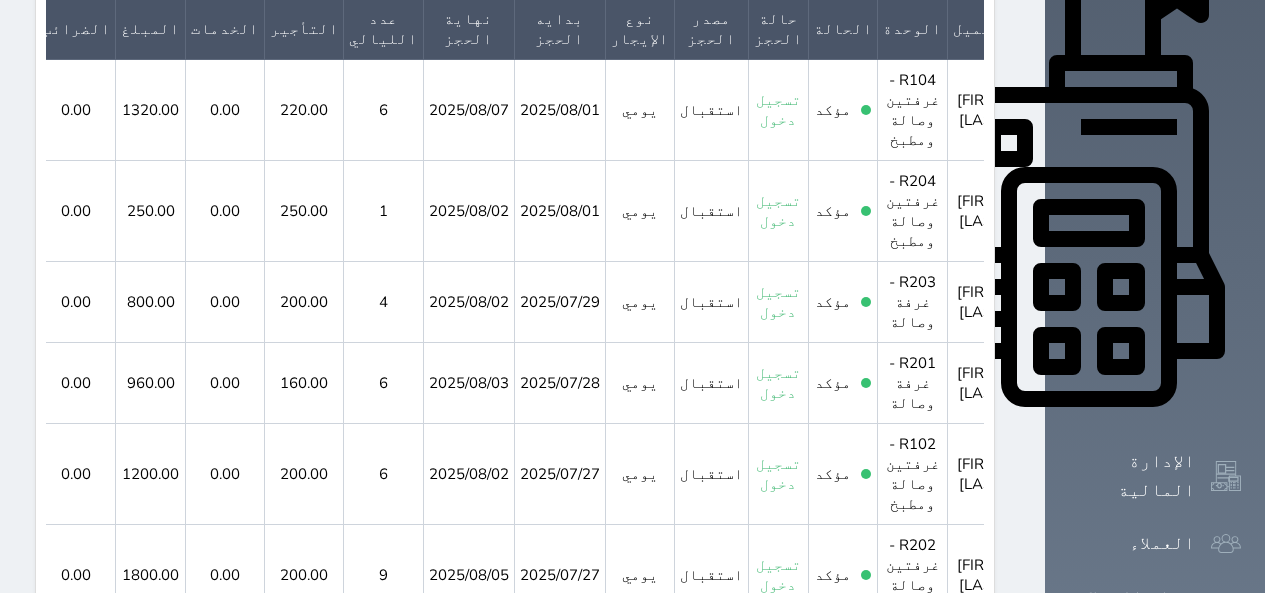 click 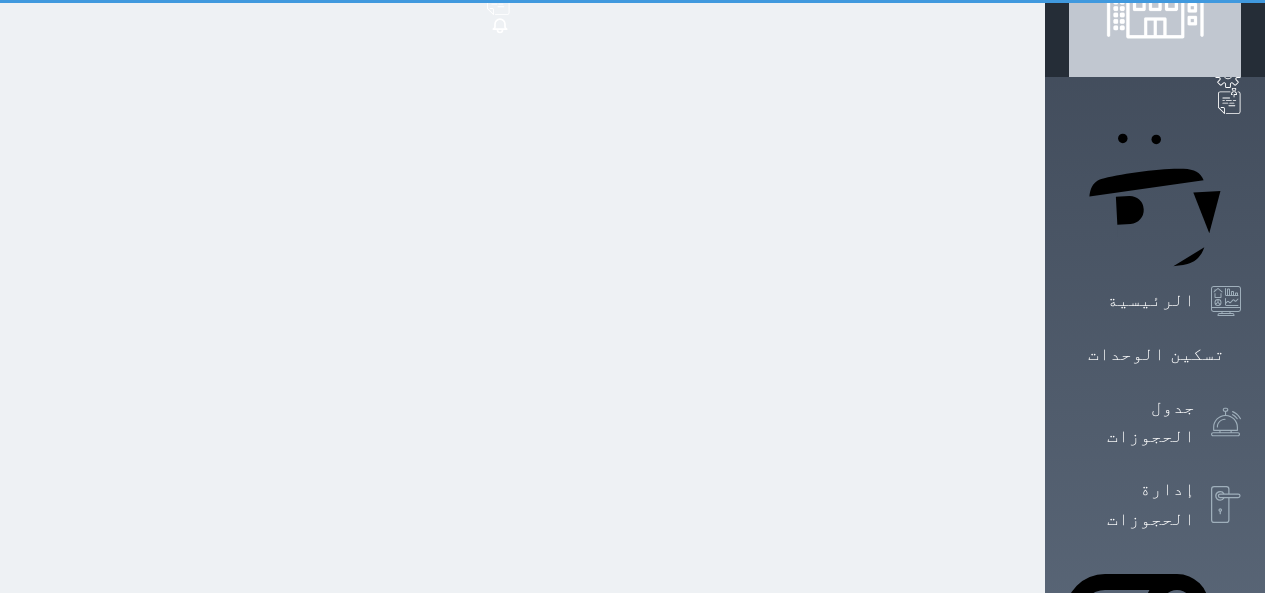 scroll, scrollTop: 0, scrollLeft: 0, axis: both 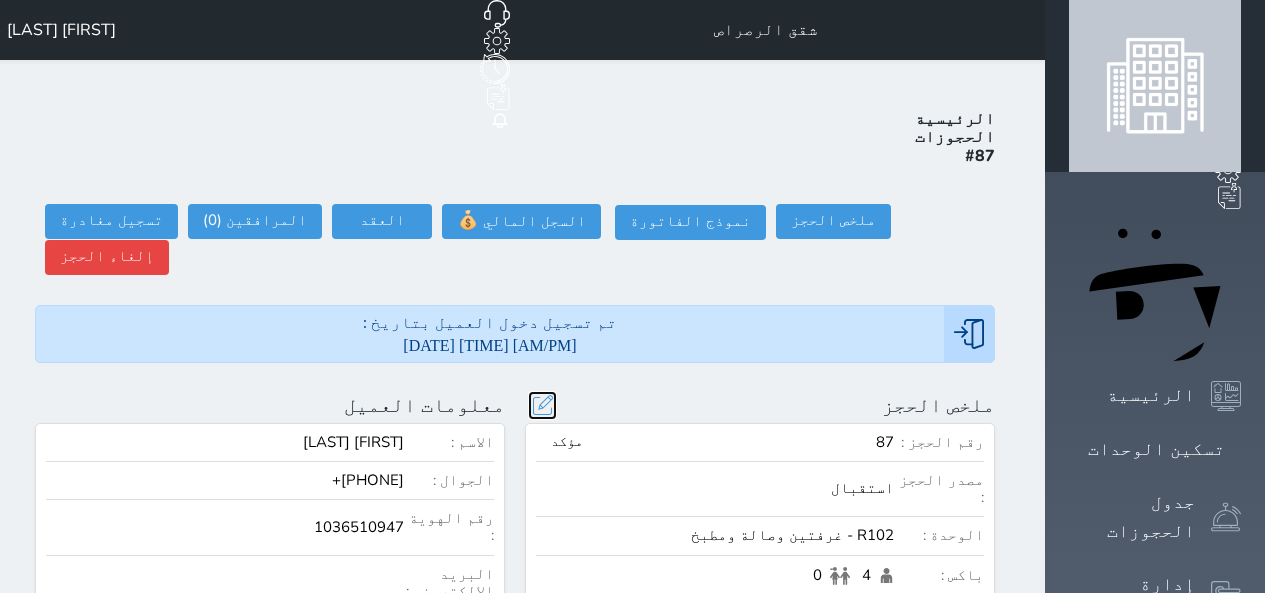 click at bounding box center [542, 405] 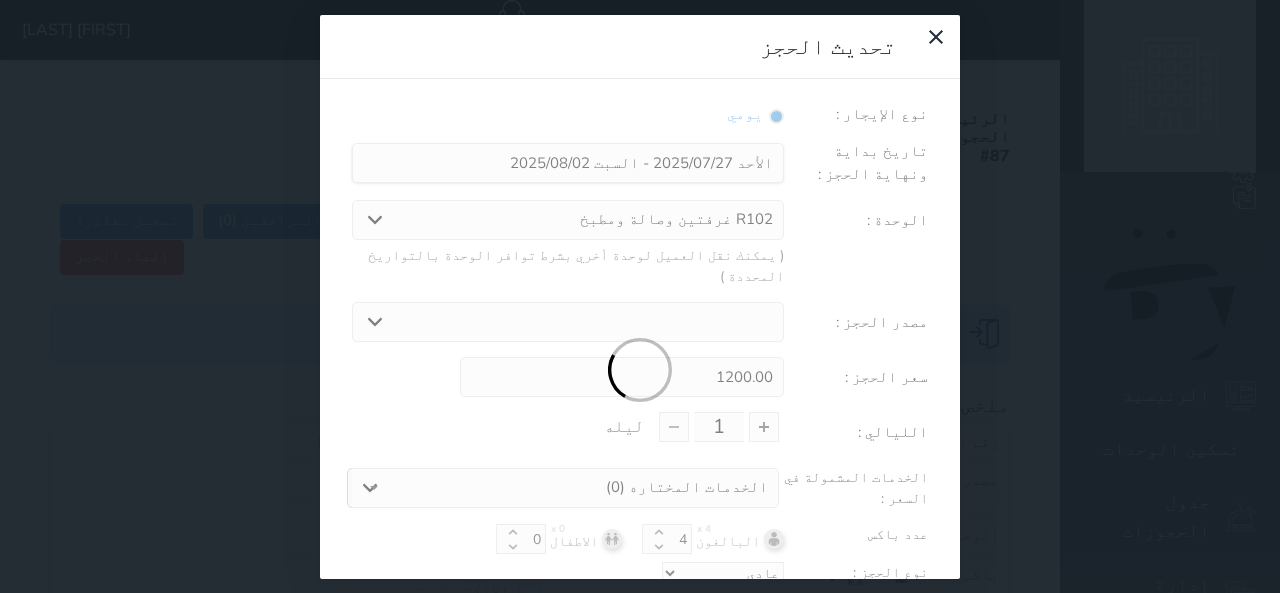 click at bounding box center (640, 371) 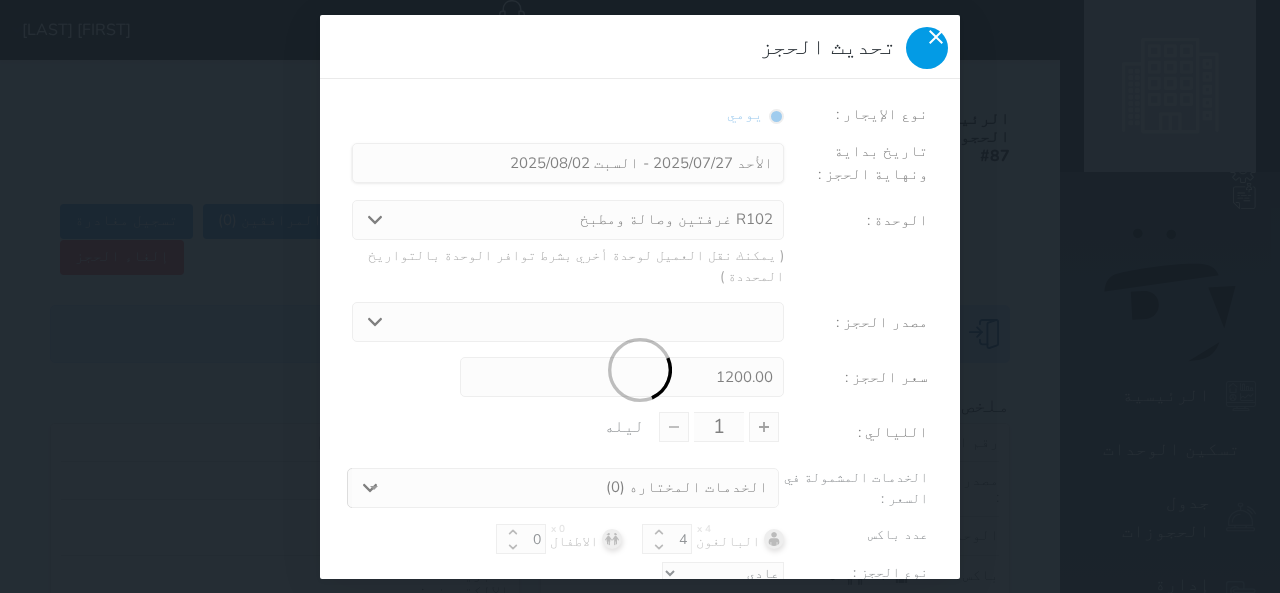 click 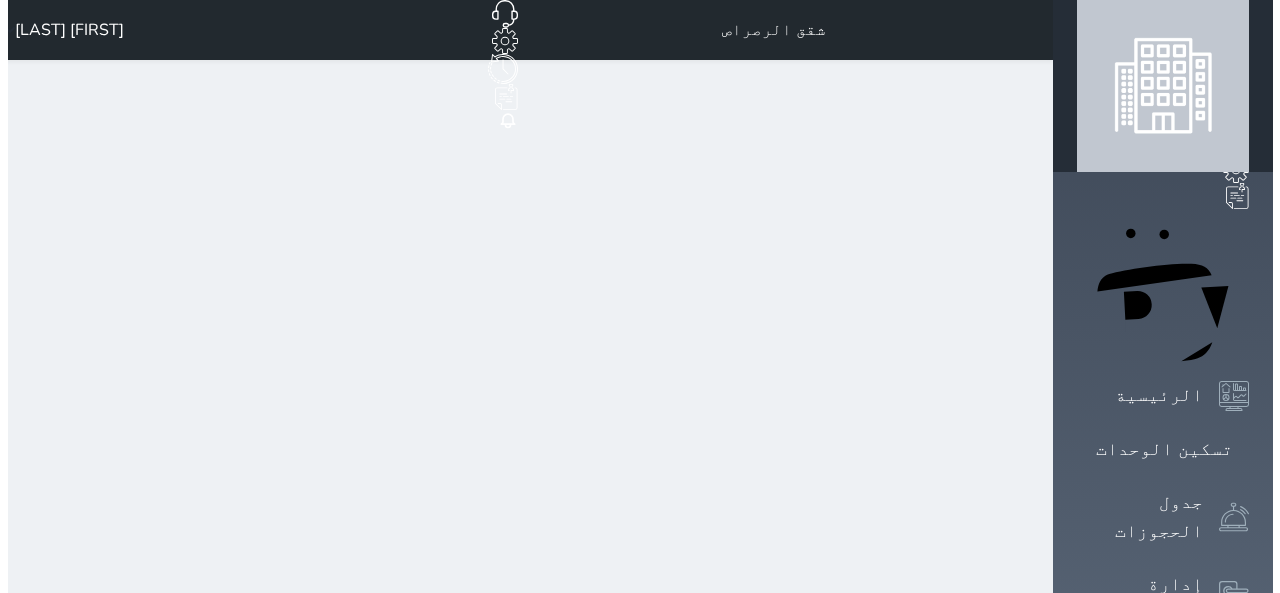 scroll, scrollTop: 0, scrollLeft: 0, axis: both 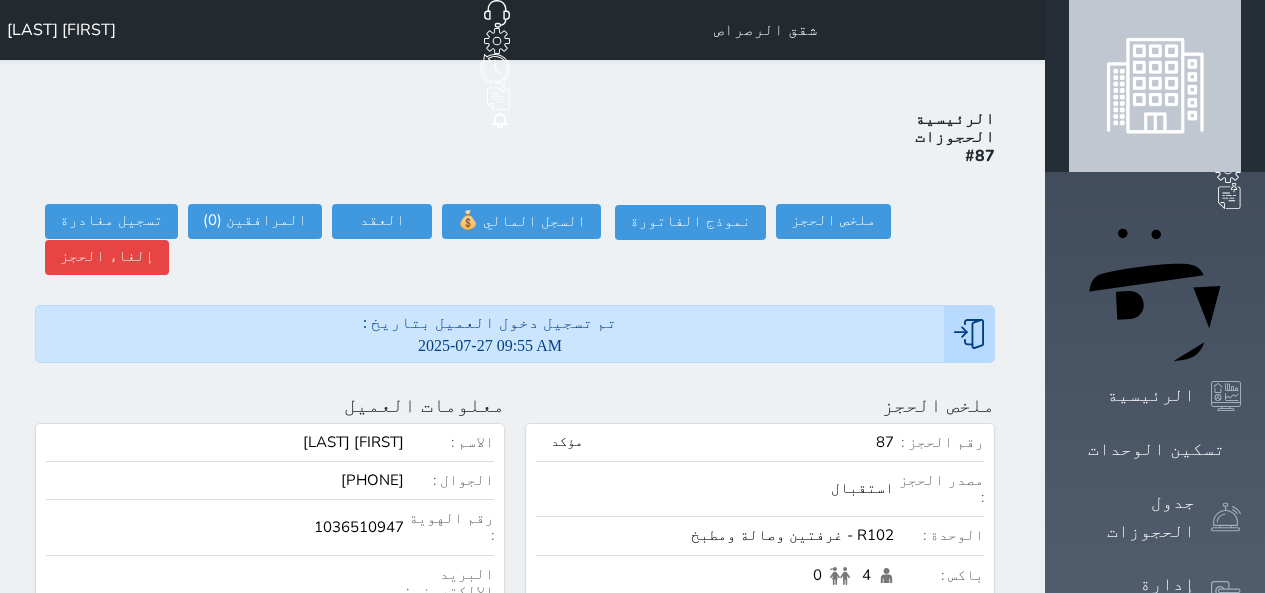 select 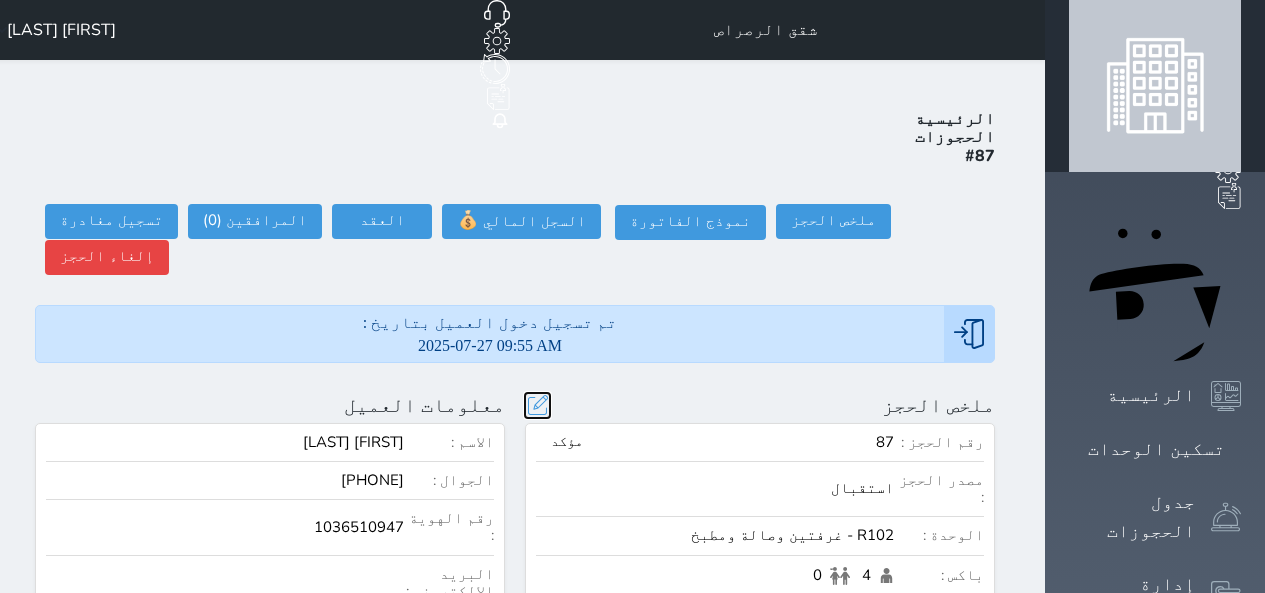 click at bounding box center (537, 405) 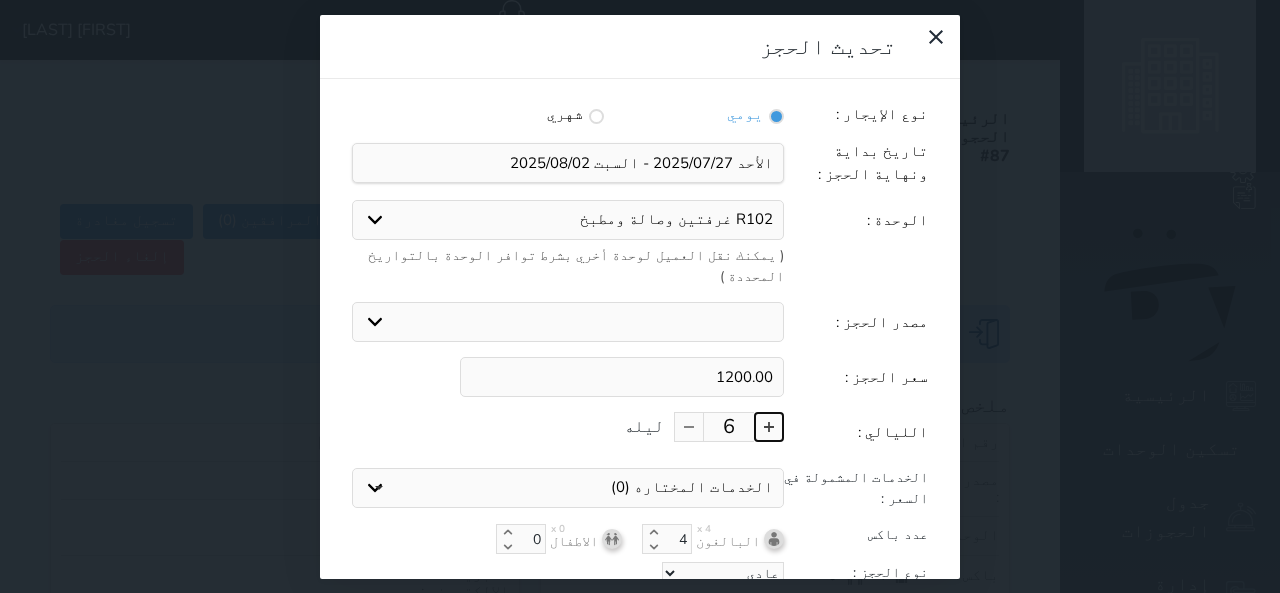 click at bounding box center [769, 427] 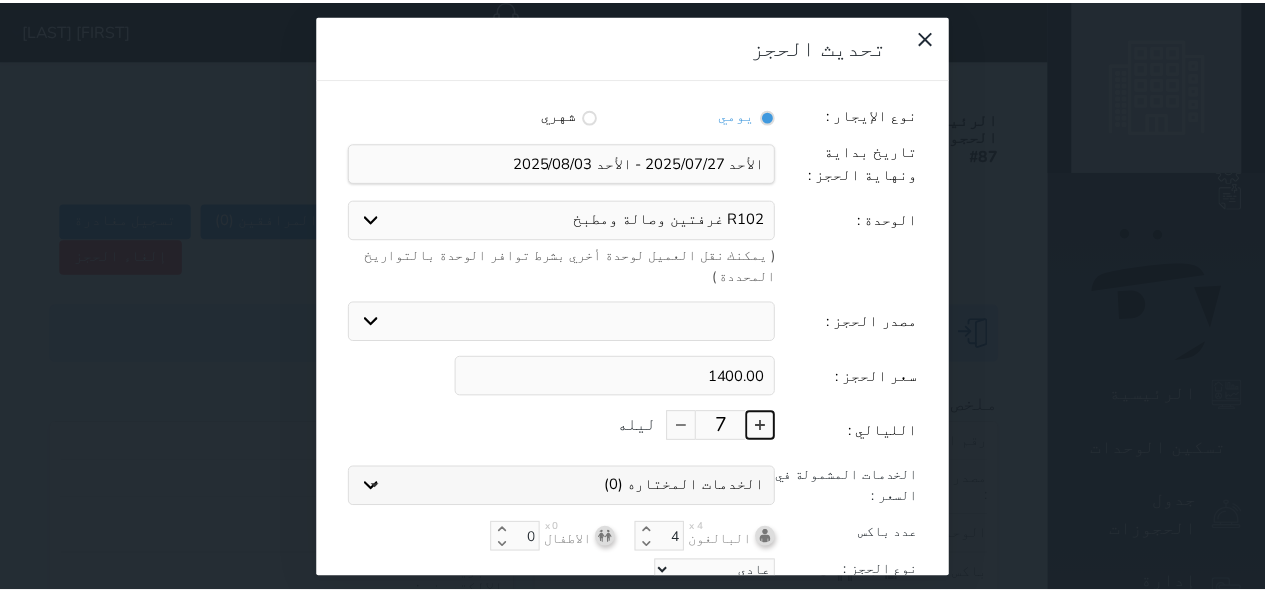 scroll, scrollTop: 45, scrollLeft: 0, axis: vertical 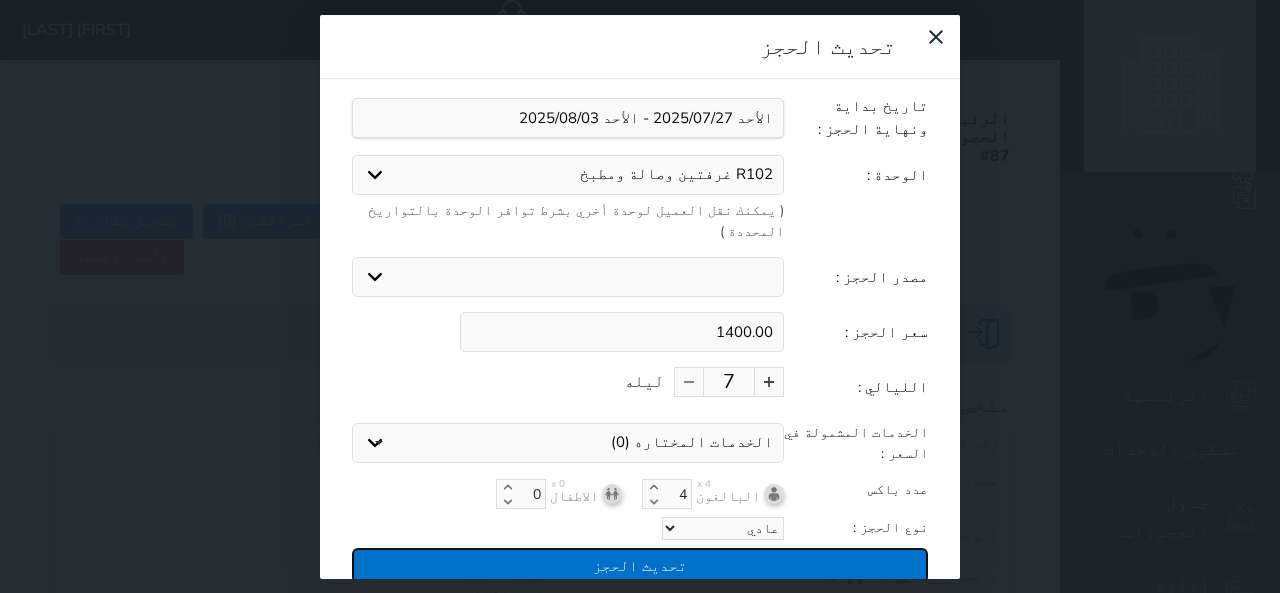click on "تحديث الحجز" at bounding box center [640, 565] 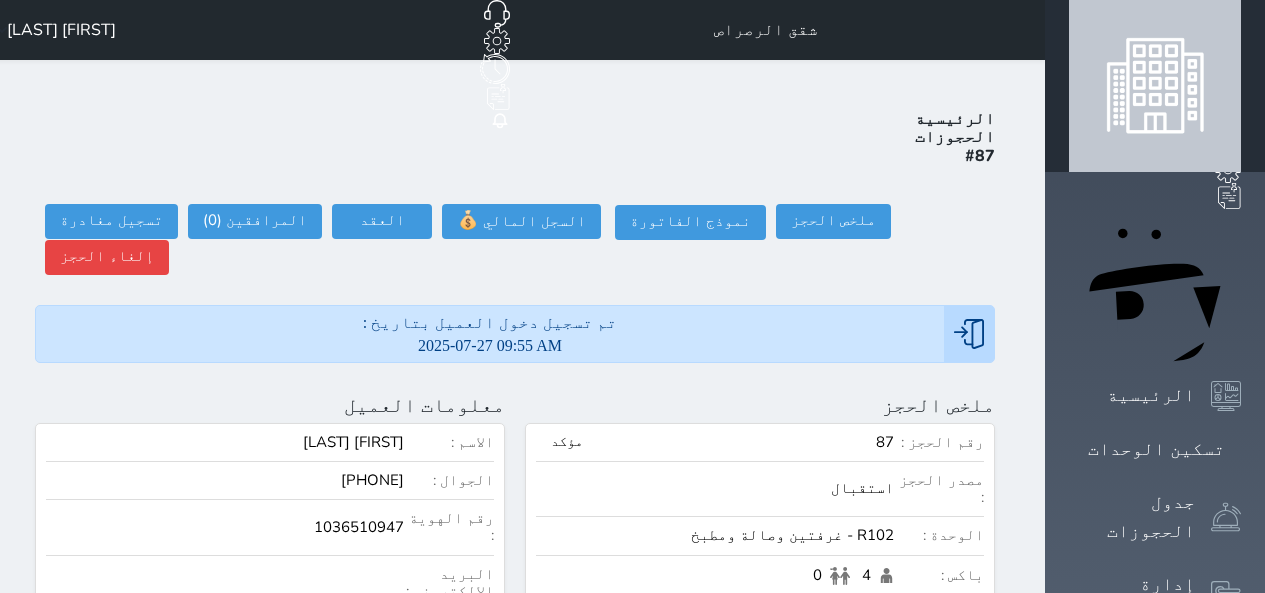 scroll, scrollTop: 1000, scrollLeft: 0, axis: vertical 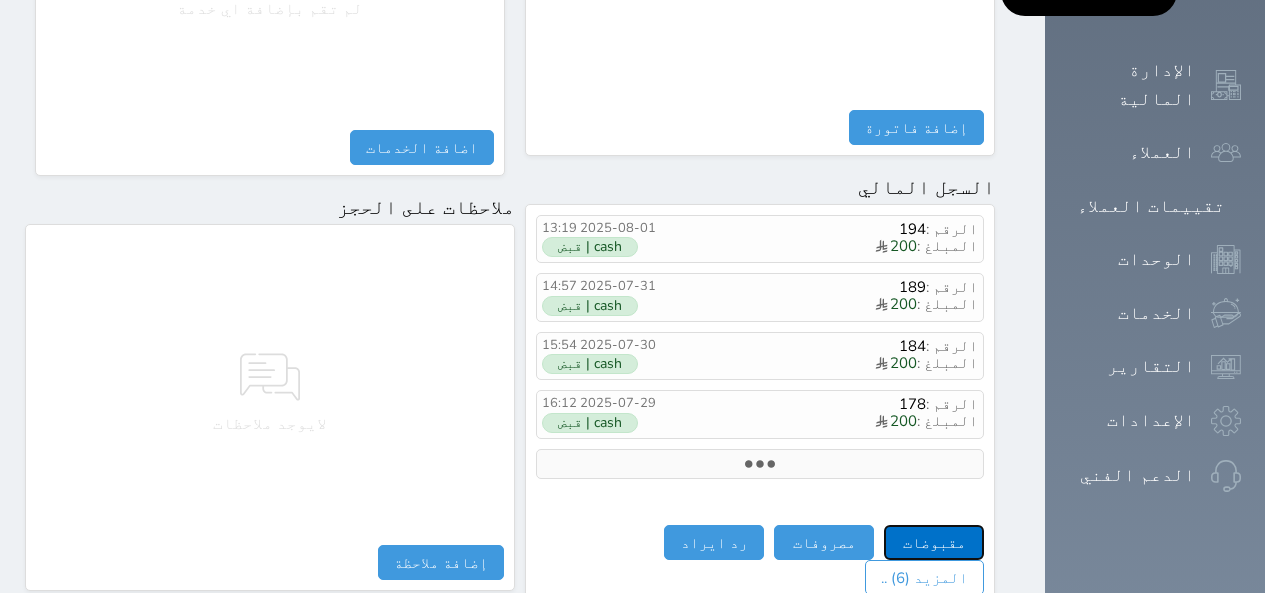 click on "مقبوضات" at bounding box center [934, 542] 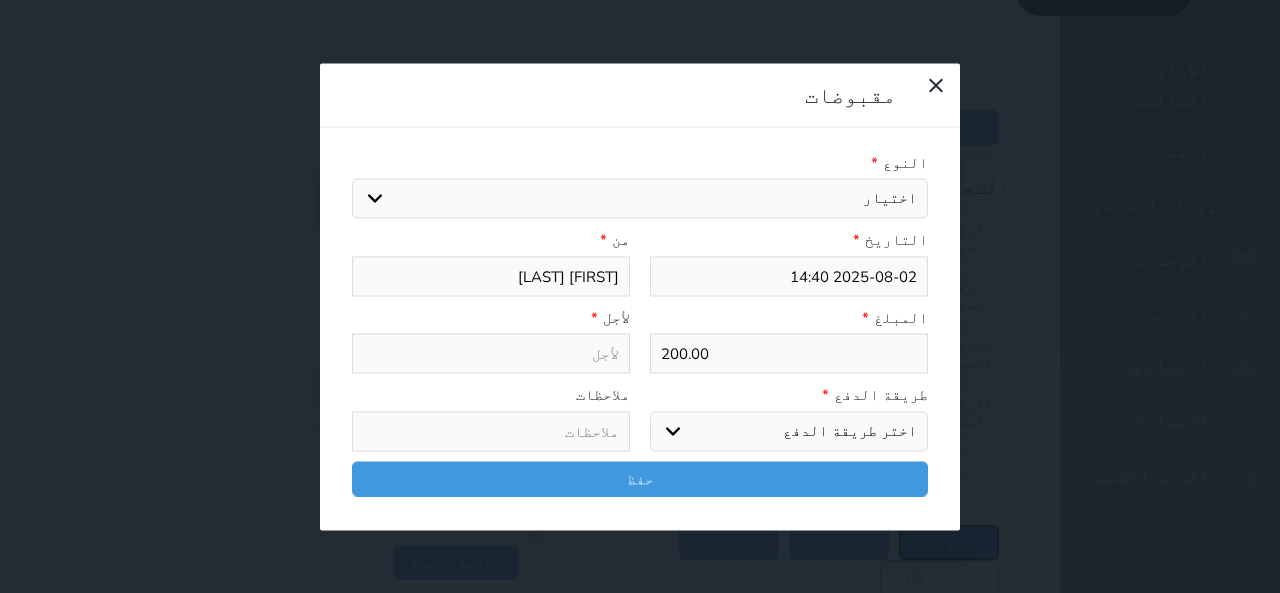 type on "2025-08-02 14:38" 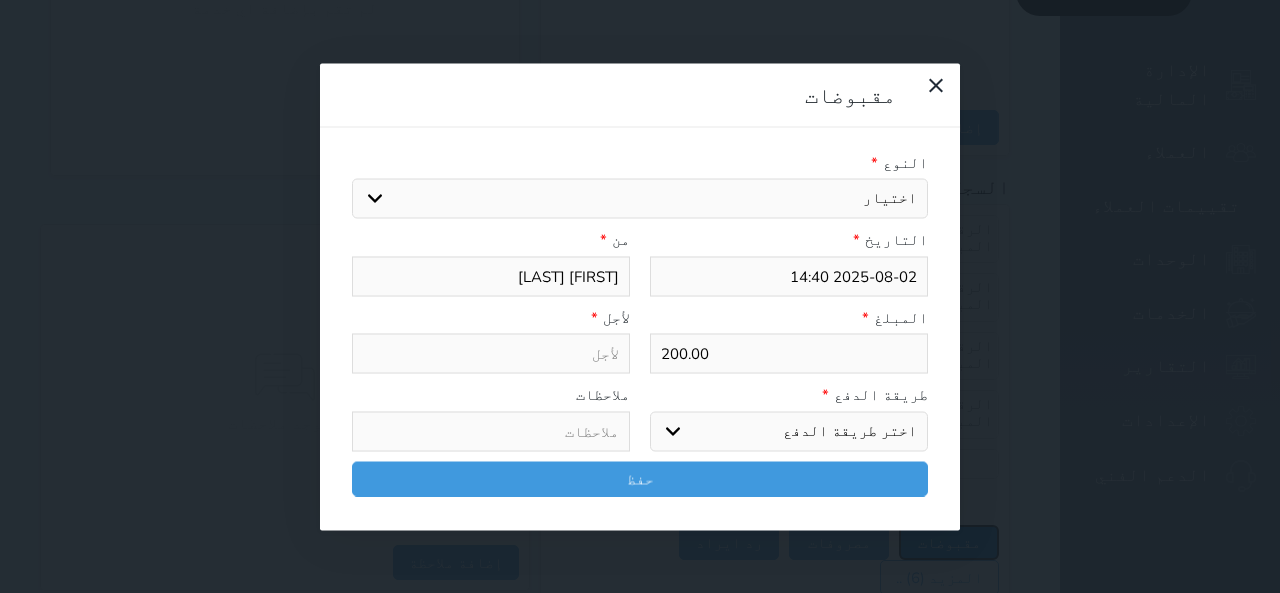 select 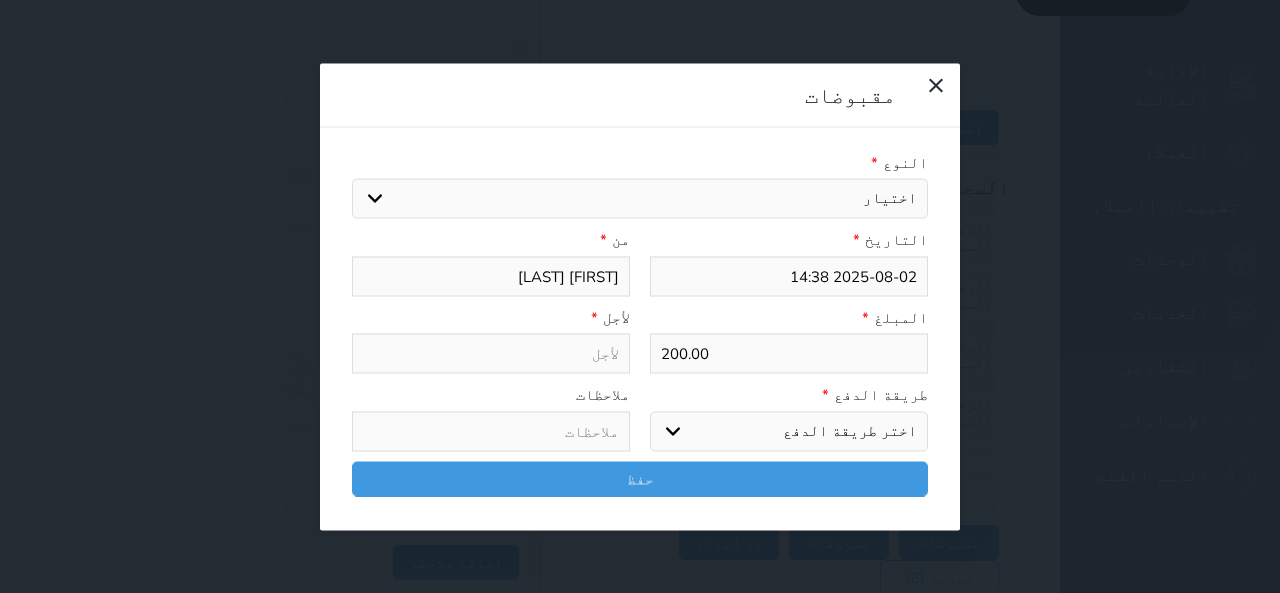 click on "اختيار   مقبوضات عامة قيمة إيجار فواتير تامين عربون لا ينطبق آخر مغسلة واي فاي - الإنترنت مواقف السيارات طعام الأغذية والمشروبات مشروبات المشروبات الباردة المشروبات الساخنة الإفطار غداء عشاء مخبز و كعك حمام سباحة الصالة الرياضية سبا و خدمات الجمال اختيار وإسقاط (خدمات النقل) ميني بار كابل - تلفزيون سرير إضافي تصفيف الشعر التسوق خدمات الجولات السياحية المنظمة خدمات الدليل السياحي" at bounding box center (640, 199) 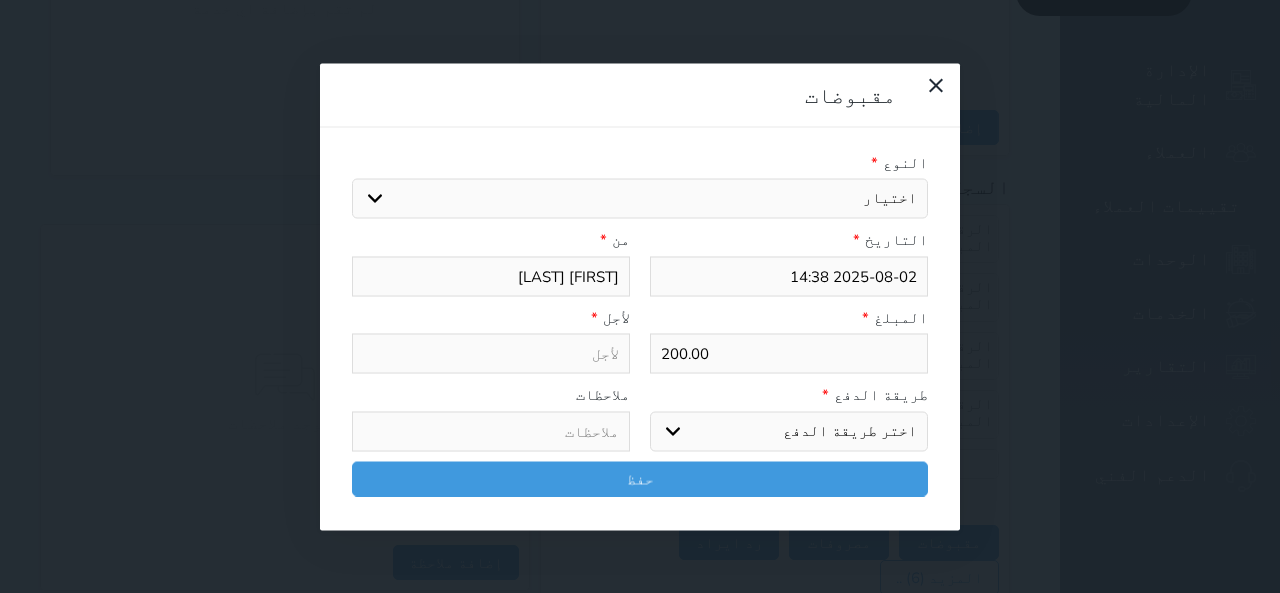 select on "159844" 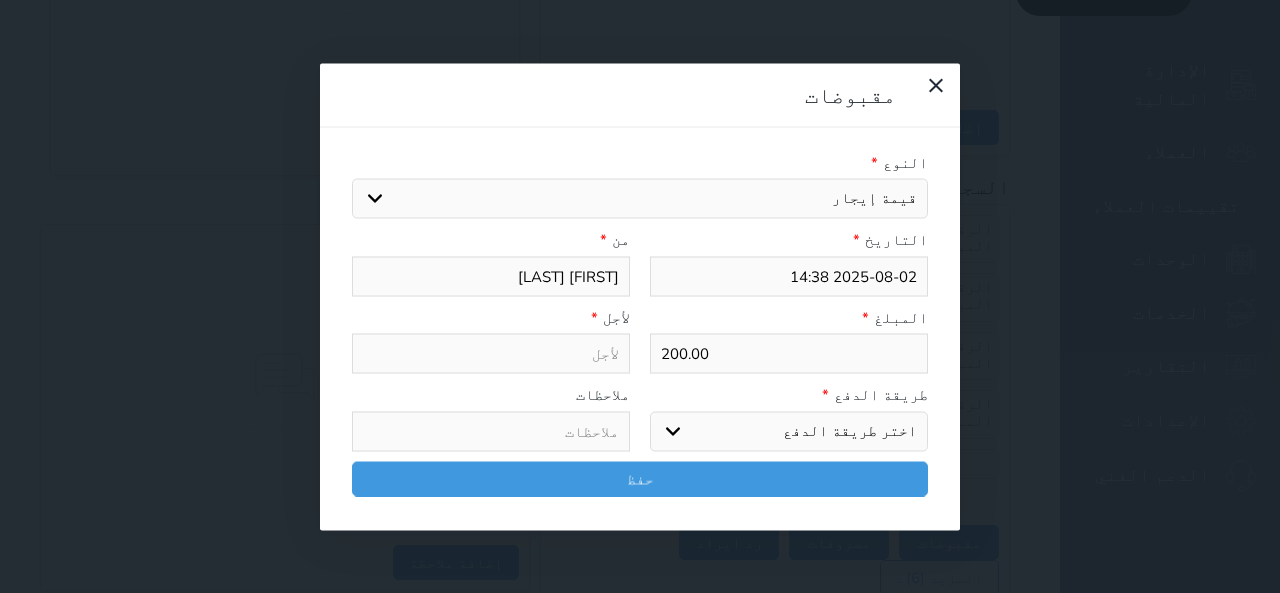 click on "اختيار   مقبوضات عامة قيمة إيجار فواتير تامين عربون لا ينطبق آخر مغسلة واي فاي - الإنترنت مواقف السيارات طعام الأغذية والمشروبات مشروبات المشروبات الباردة المشروبات الساخنة الإفطار غداء عشاء مخبز و كعك حمام سباحة الصالة الرياضية سبا و خدمات الجمال اختيار وإسقاط (خدمات النقل) ميني بار كابل - تلفزيون سرير إضافي تصفيف الشعر التسوق خدمات الجولات السياحية المنظمة خدمات الدليل السياحي" at bounding box center [640, 199] 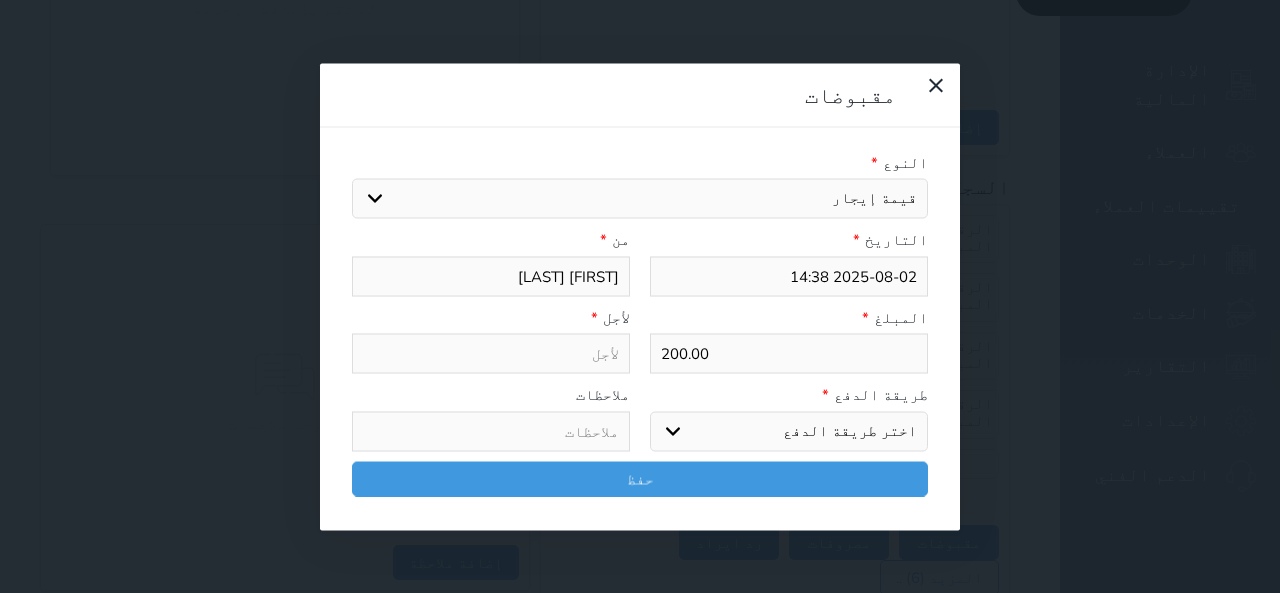 type on "قيمة إيجار - الوحدة - R102" 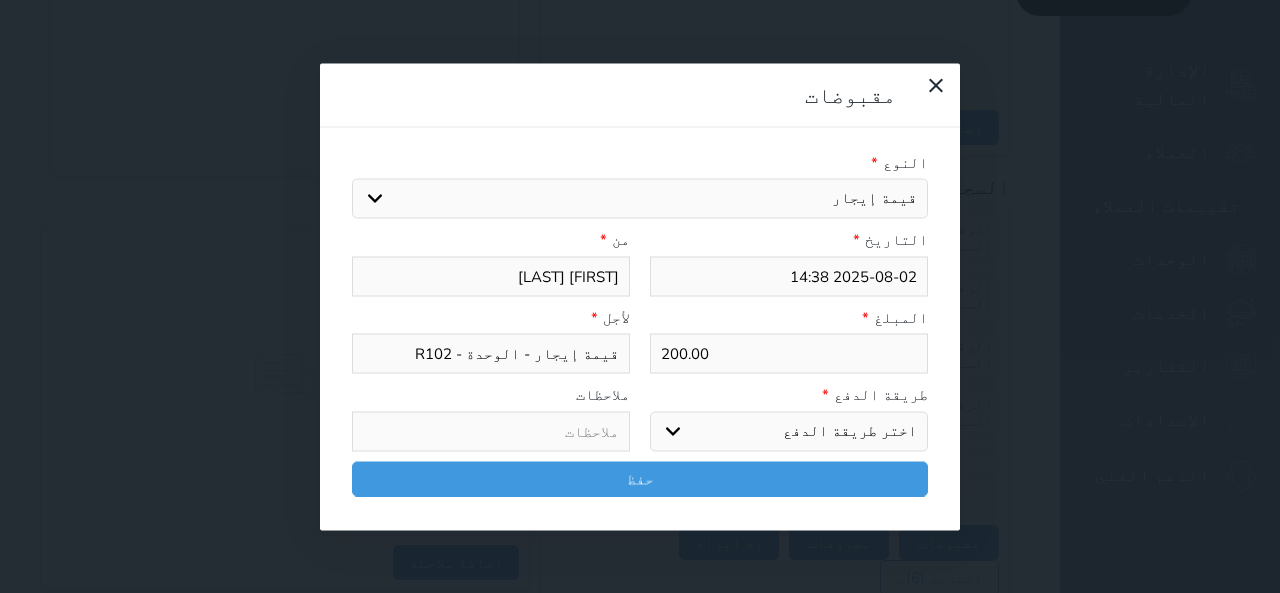 click on "اختر طريقة الدفع   دفع نقدى   تحويل بنكى   مدى   بطاقة ائتمان   آجل" at bounding box center [789, 431] 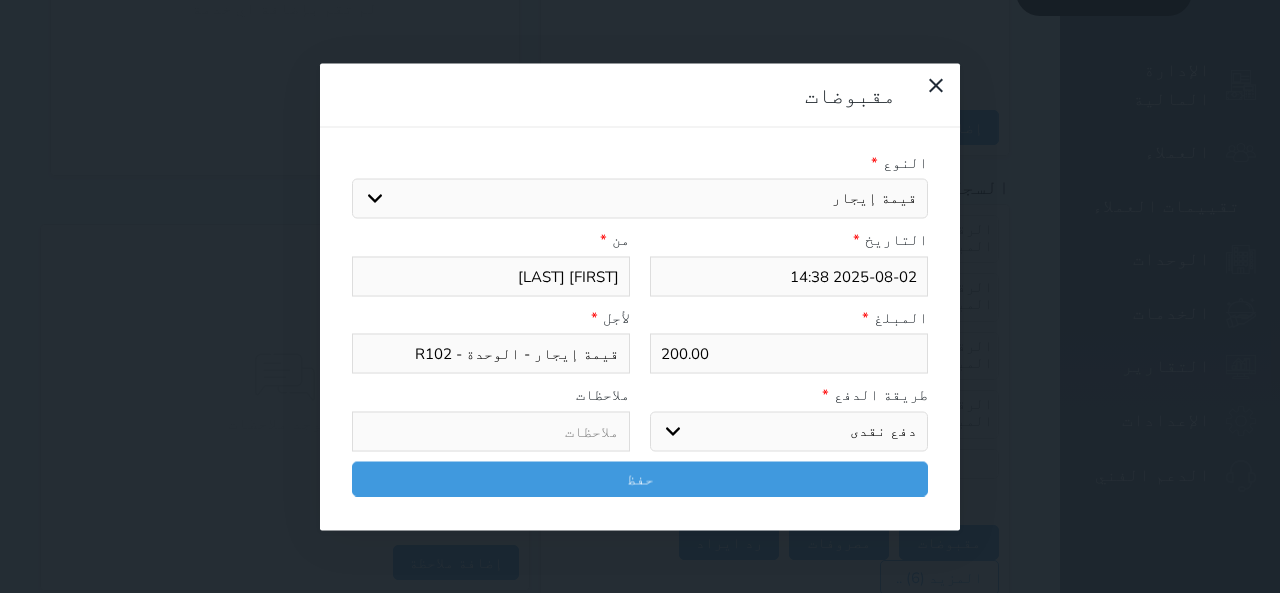 click on "اختر طريقة الدفع   دفع نقدى   تحويل بنكى   مدى   بطاقة ائتمان   آجل" at bounding box center [789, 431] 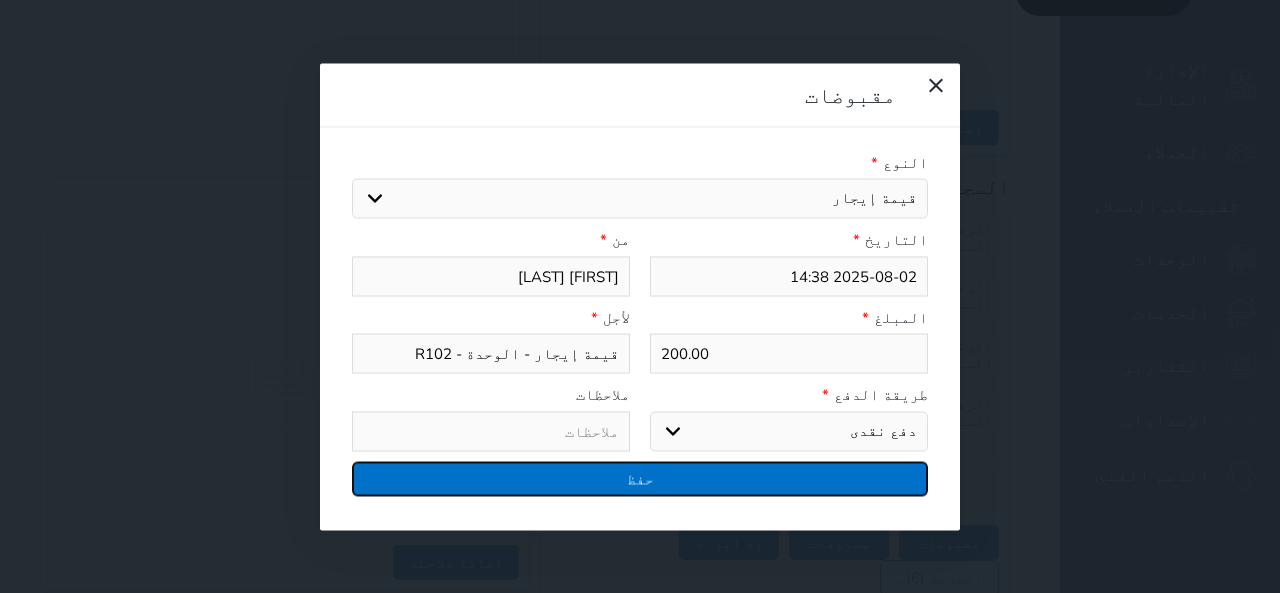 click on "حفظ" at bounding box center (640, 478) 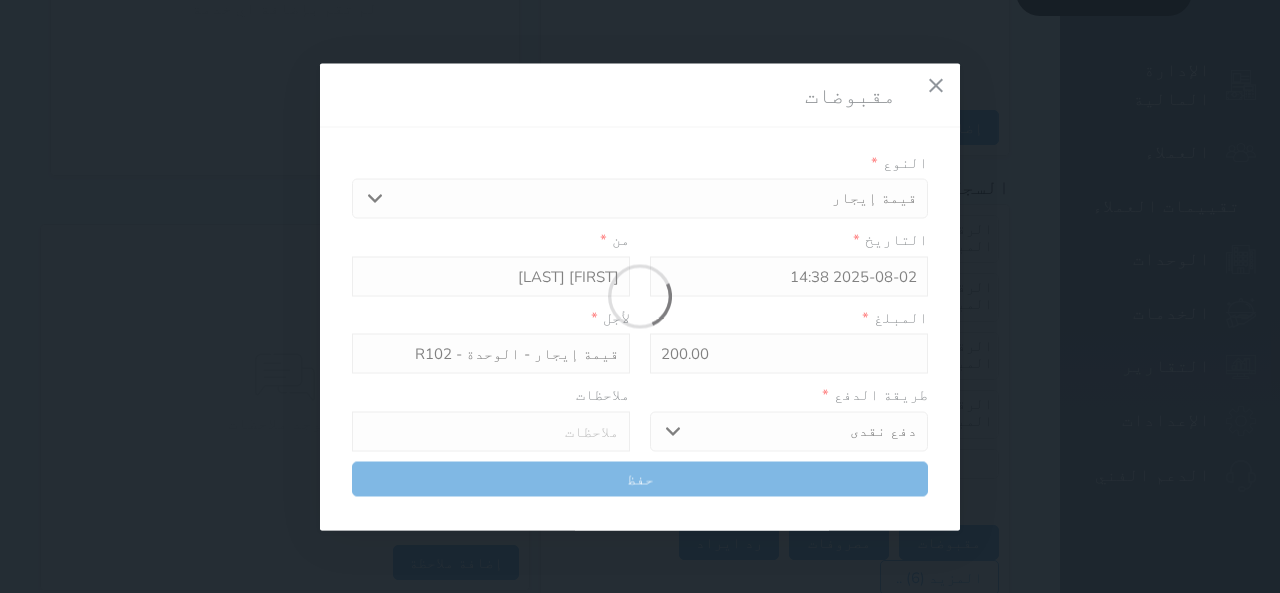 select 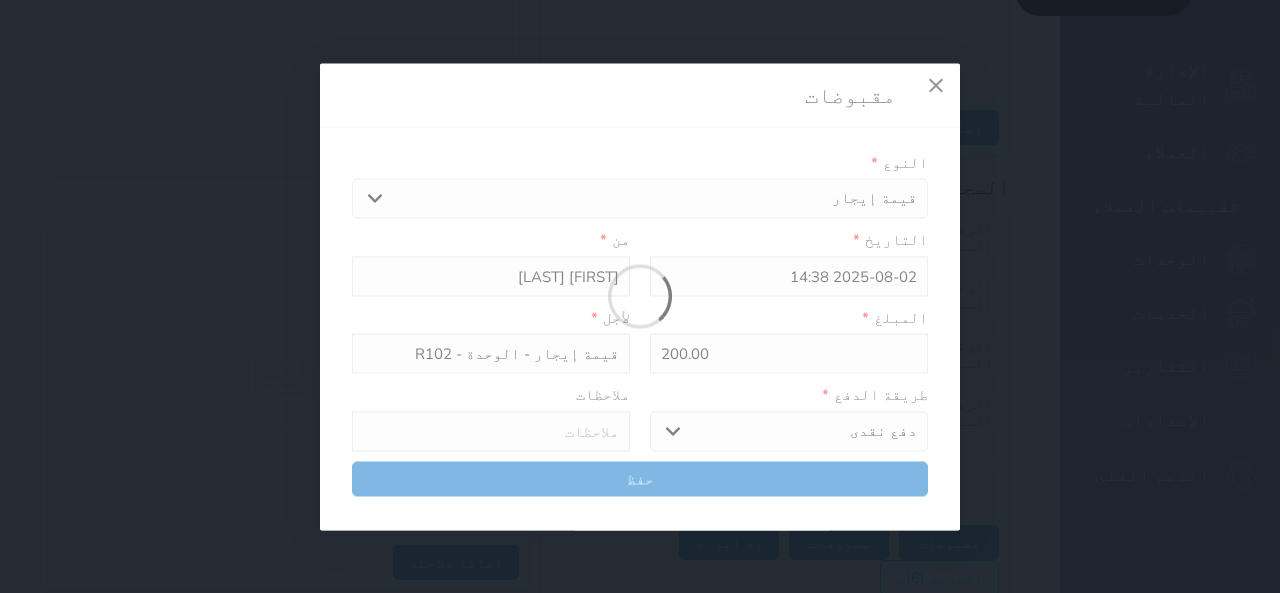 type 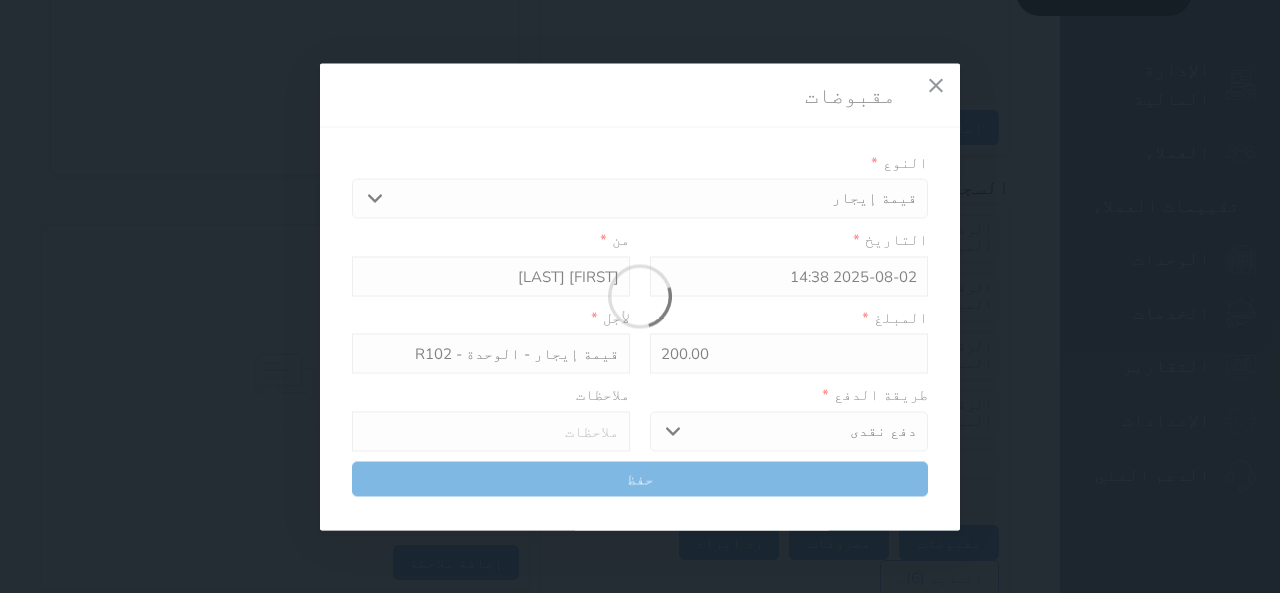 type on "0" 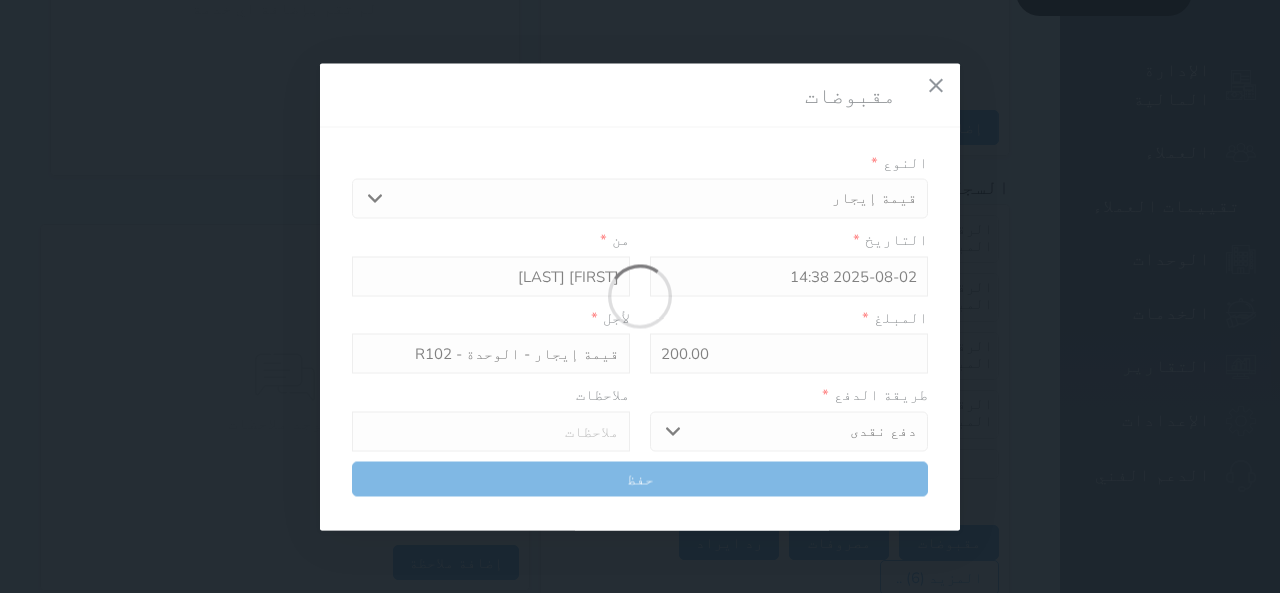 select 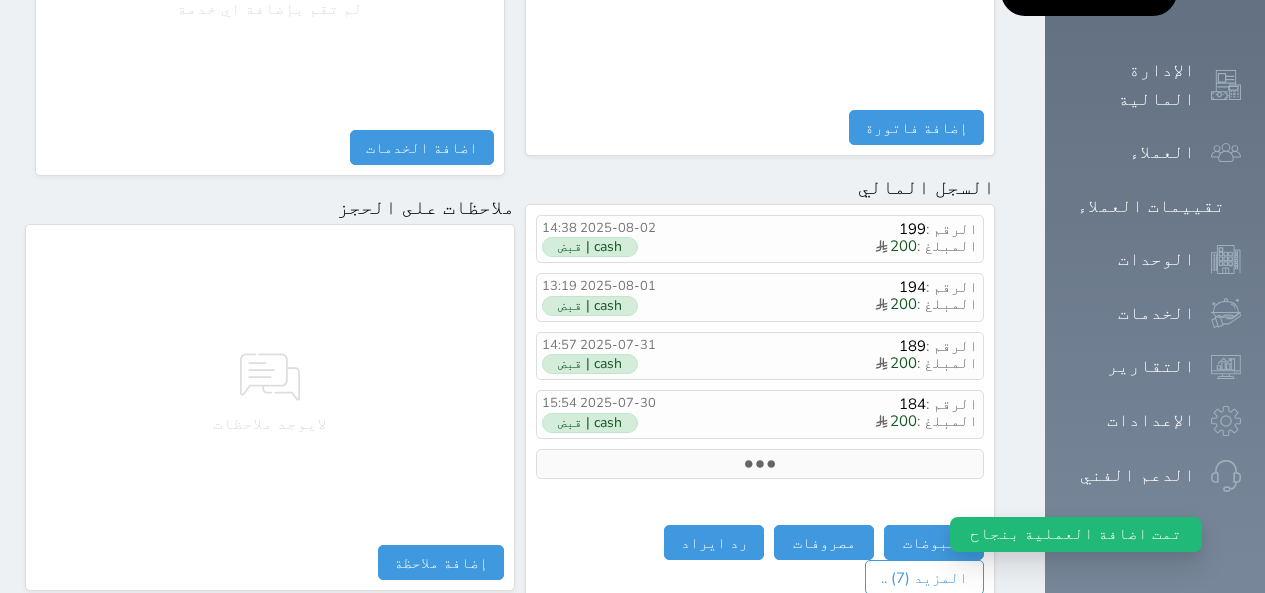 scroll, scrollTop: 0, scrollLeft: 0, axis: both 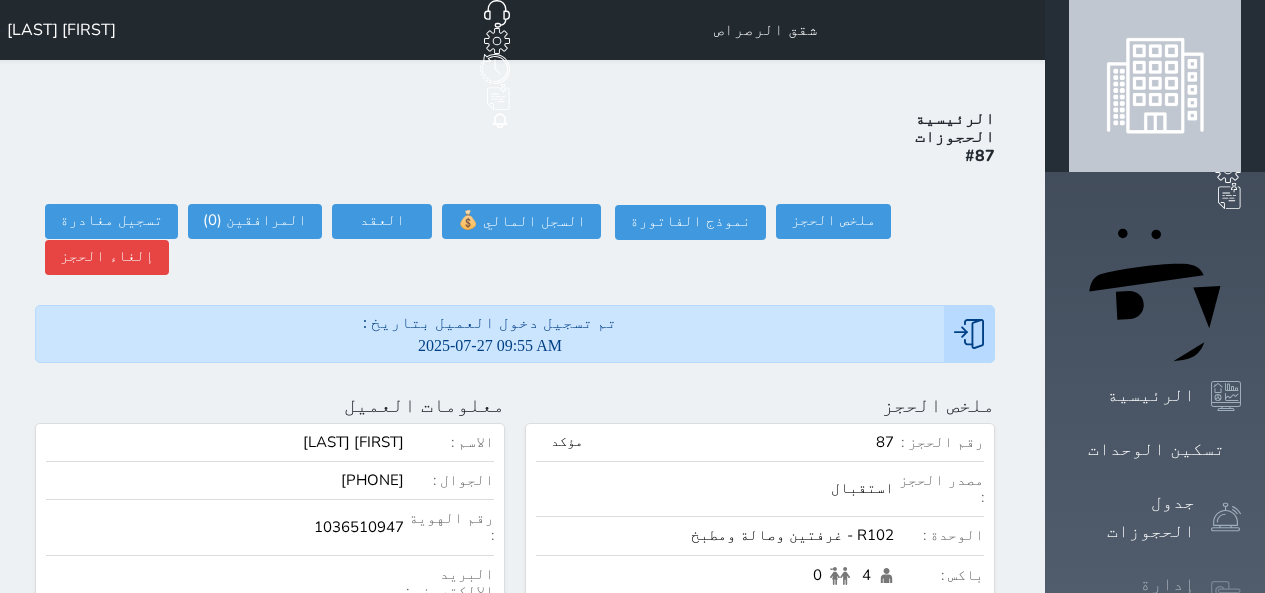 click at bounding box center [1226, 600] 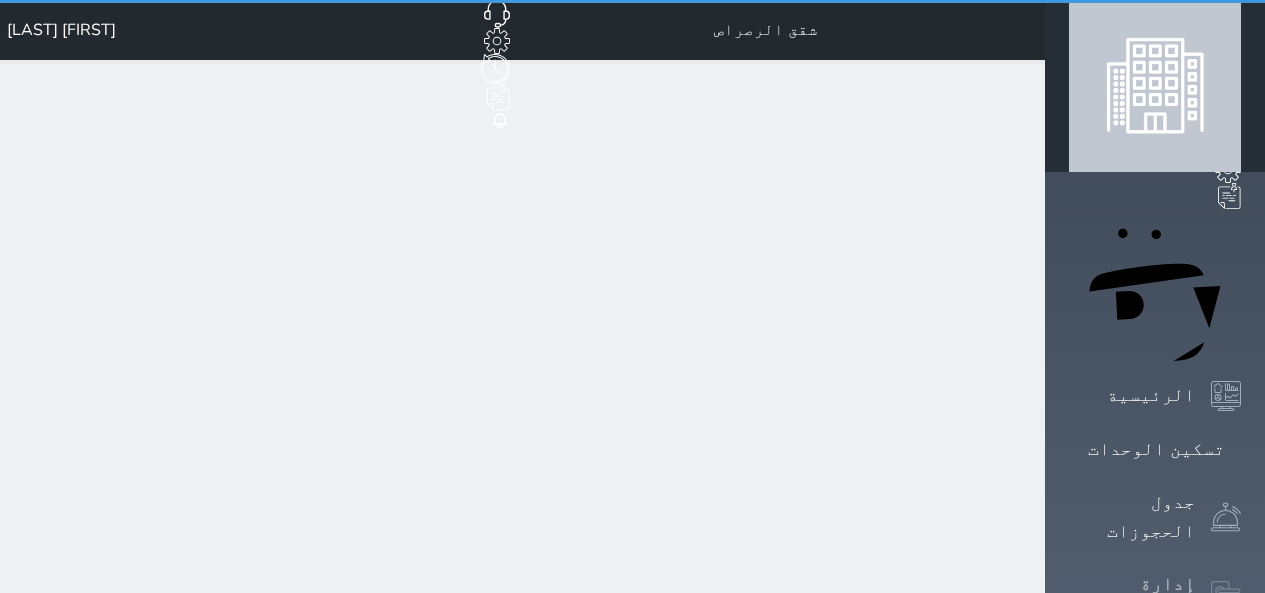 select on "open_all" 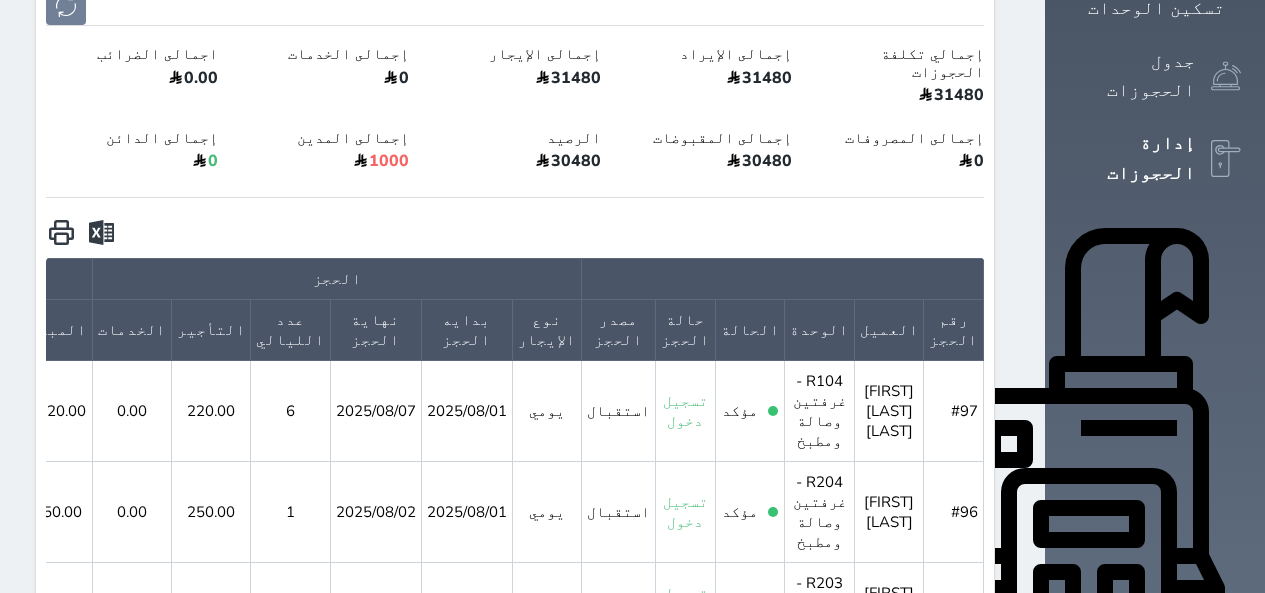 scroll, scrollTop: 0, scrollLeft: 0, axis: both 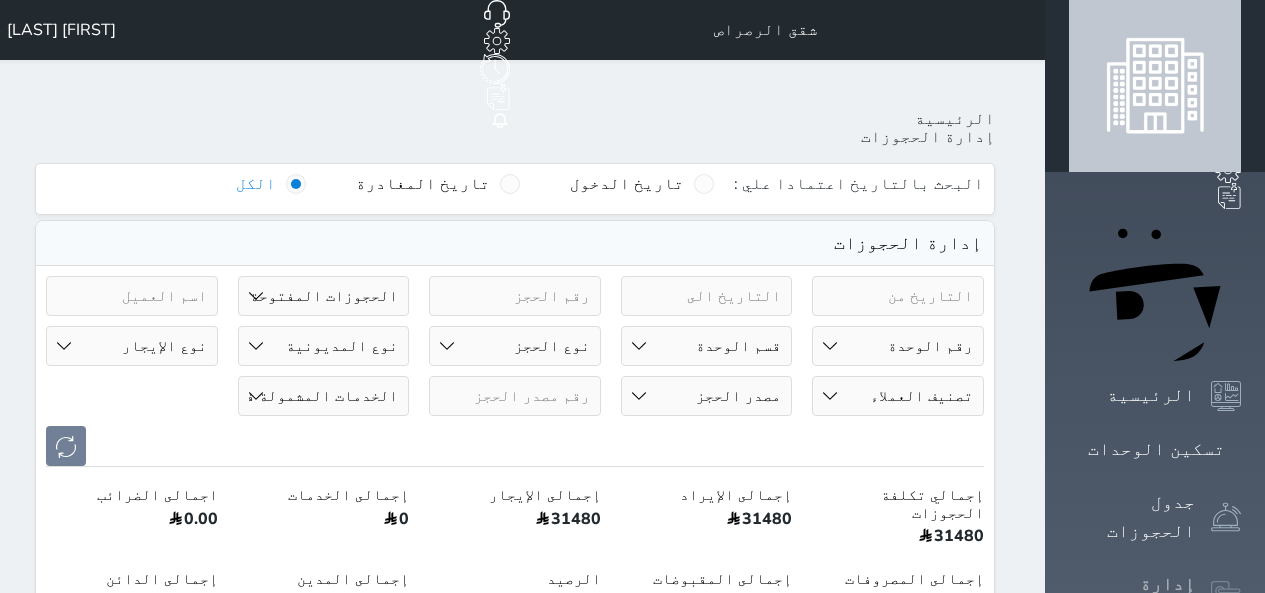 click 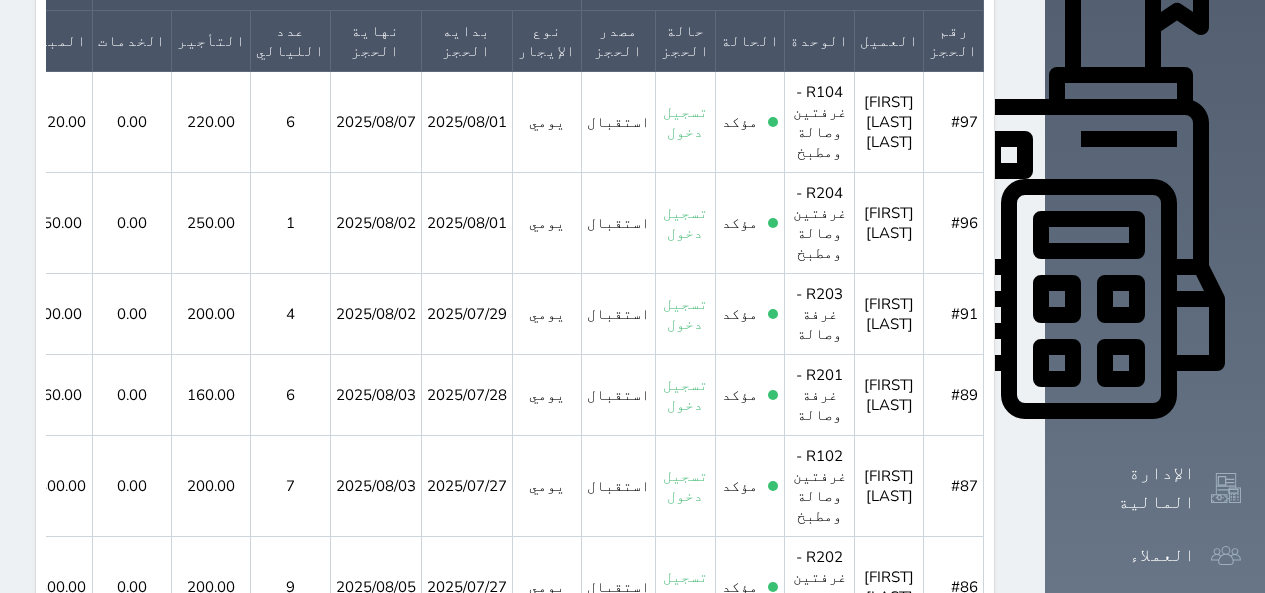 scroll, scrollTop: 734, scrollLeft: 0, axis: vertical 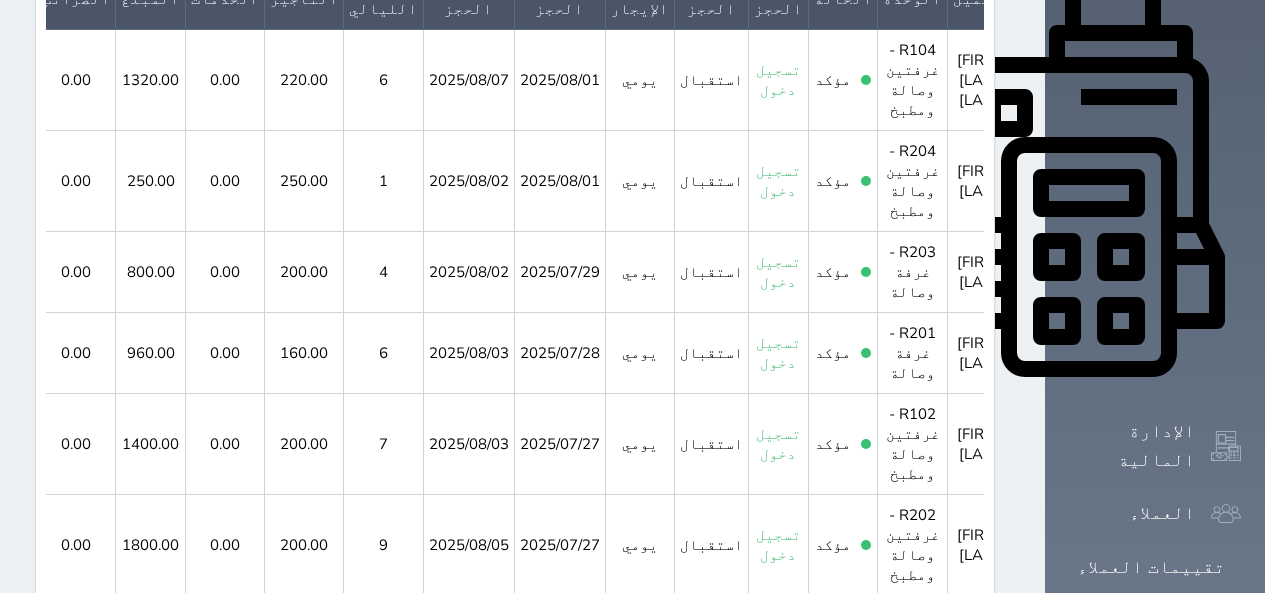 click 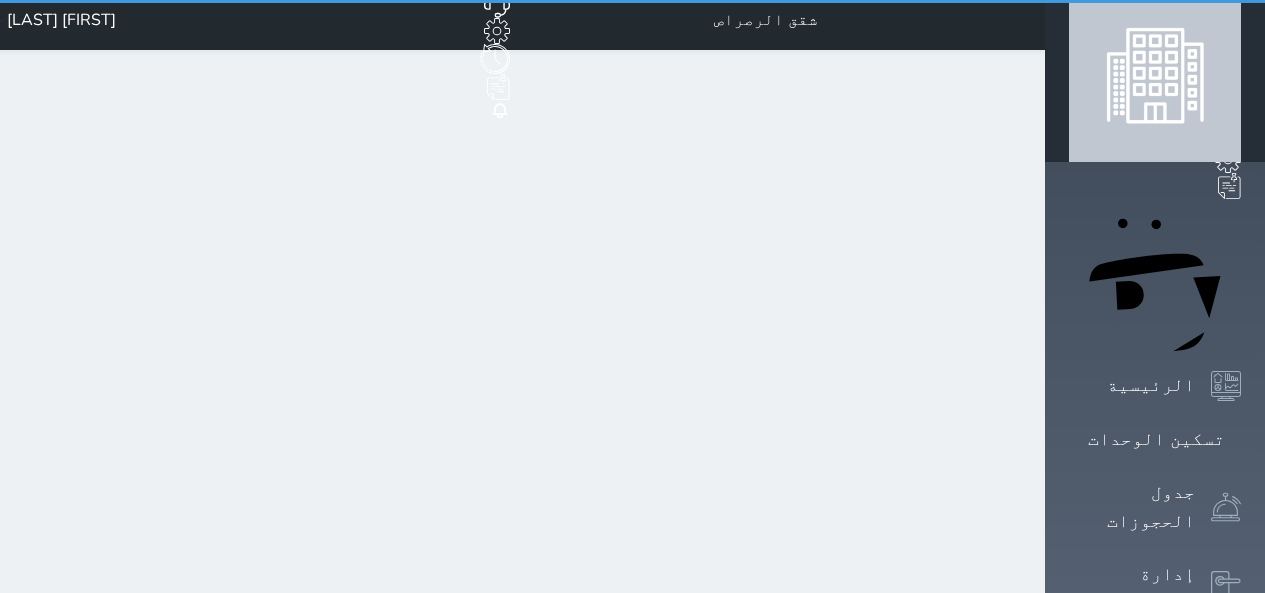 scroll, scrollTop: 0, scrollLeft: 0, axis: both 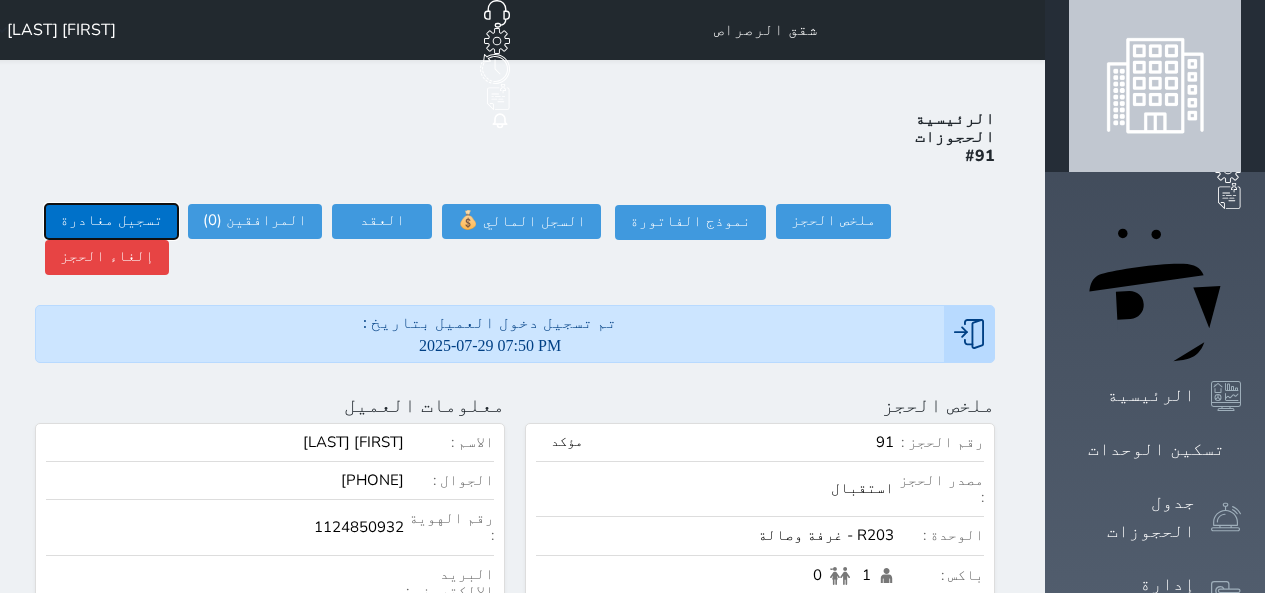 click on "تسجيل مغادرة" at bounding box center [111, 221] 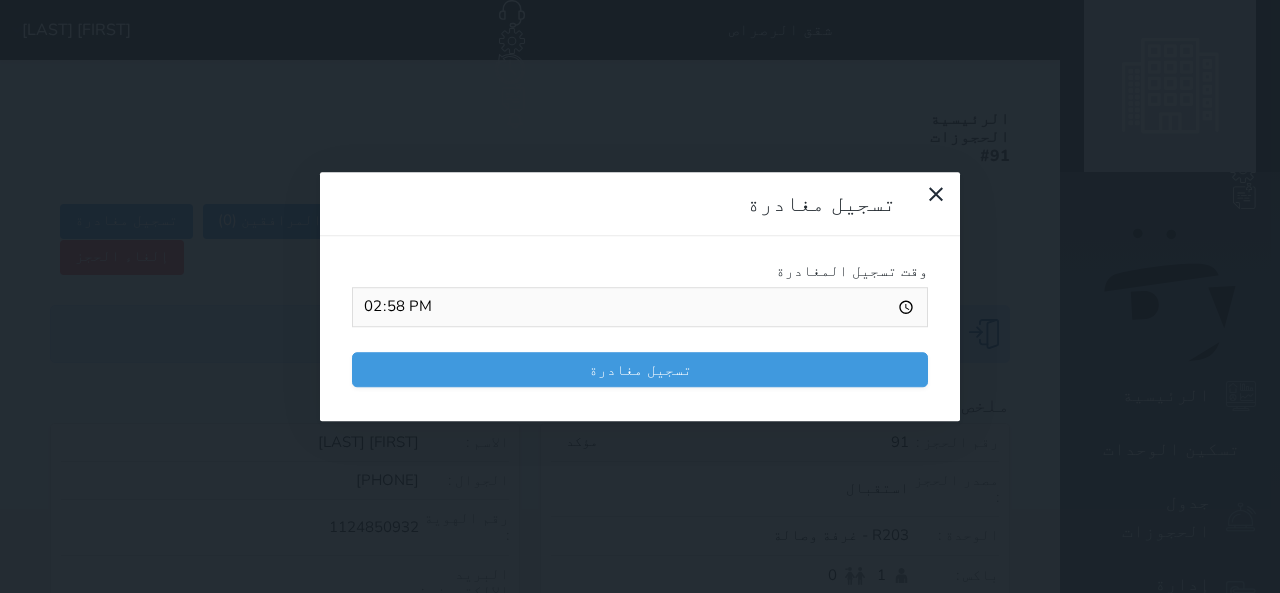 click on "14:58" at bounding box center (640, 307) 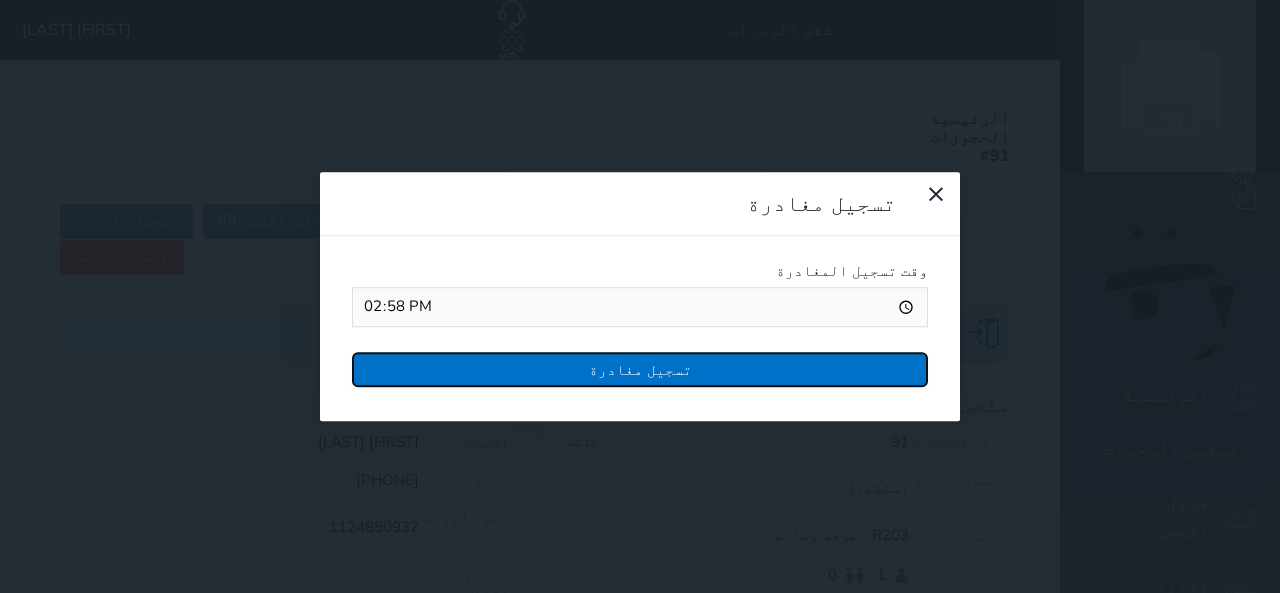 click on "تسجيل مغادرة" at bounding box center (640, 369) 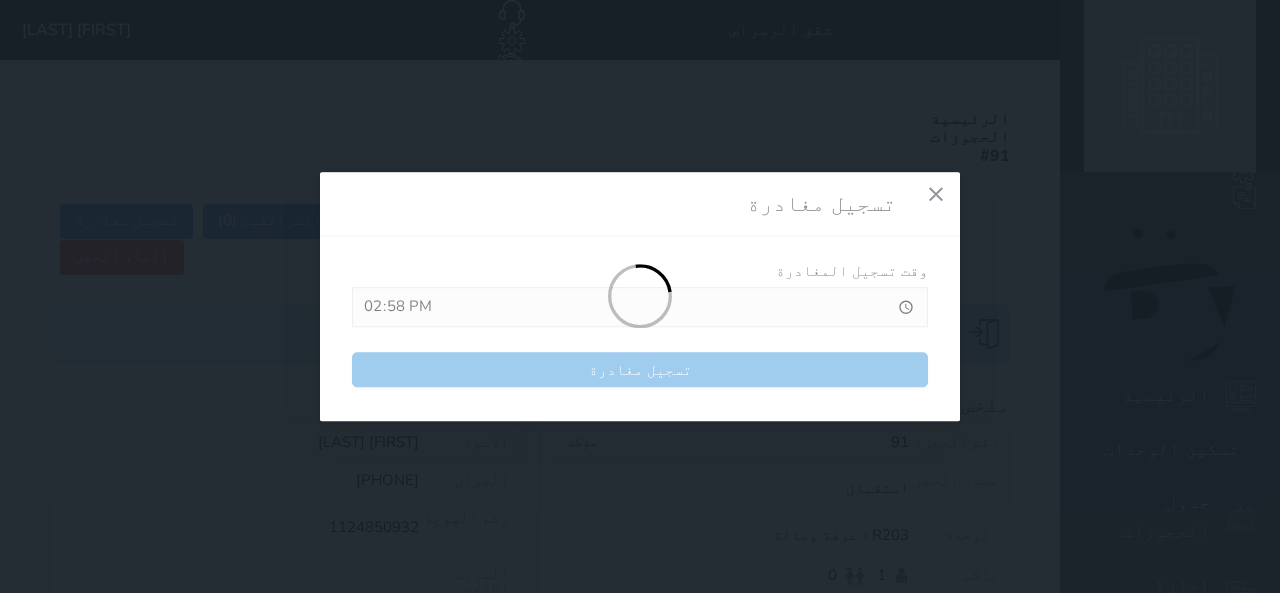 click at bounding box center (640, 297) 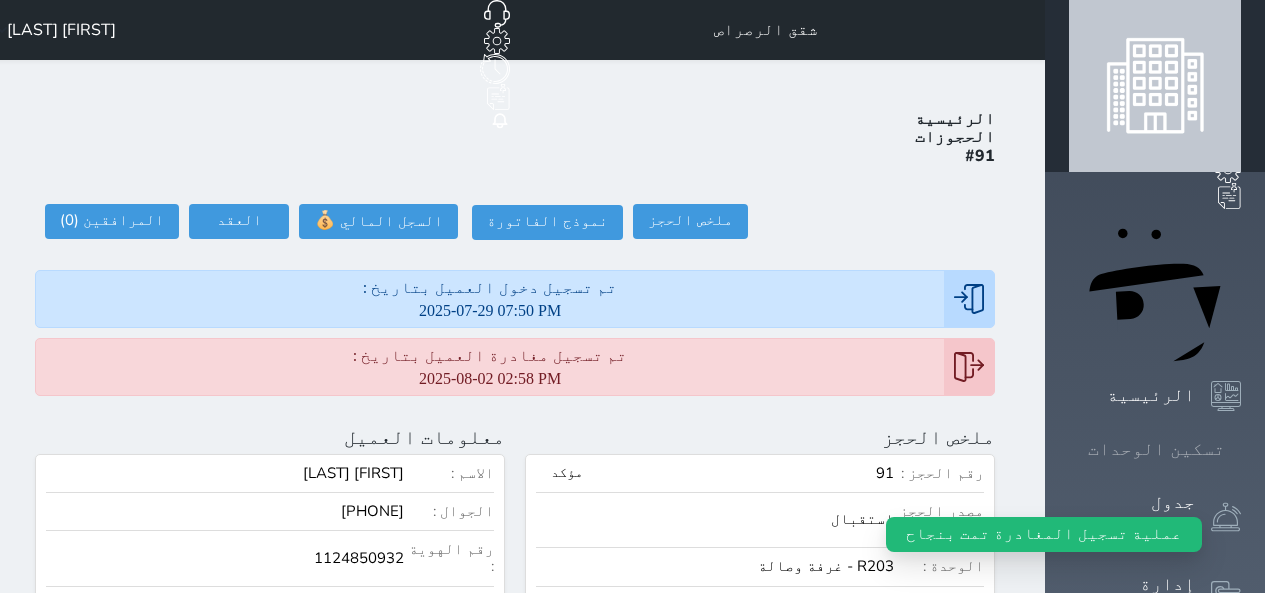 click 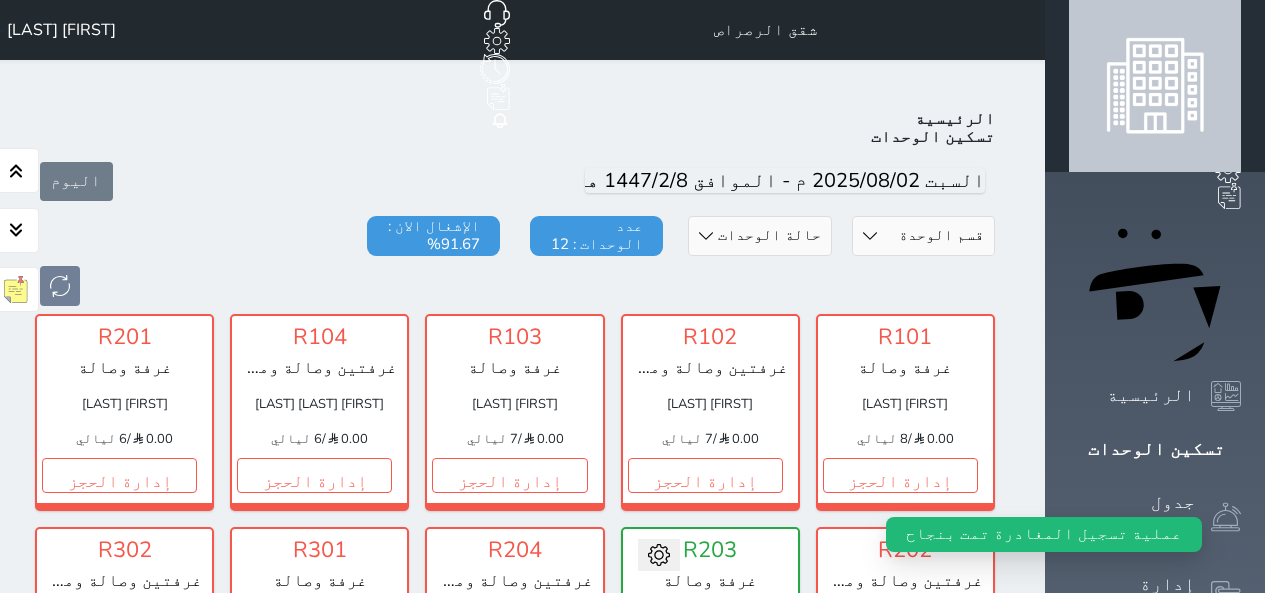 scroll, scrollTop: 78, scrollLeft: 0, axis: vertical 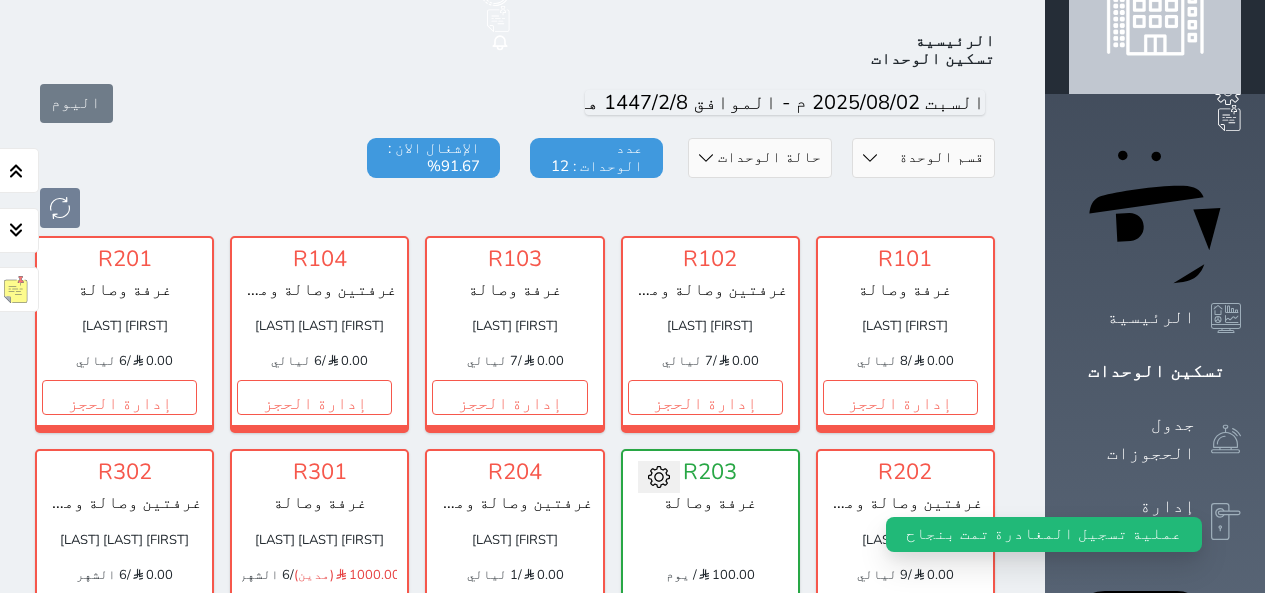 click 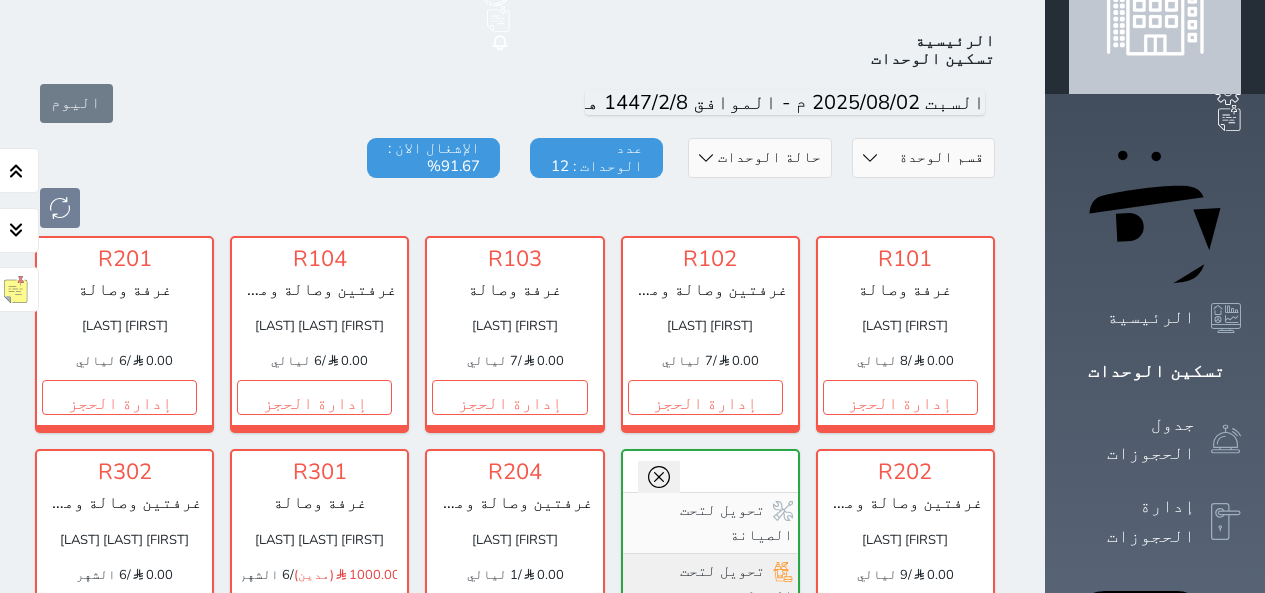 click on "تحويل لتحت التنظيف" at bounding box center (710, 584) 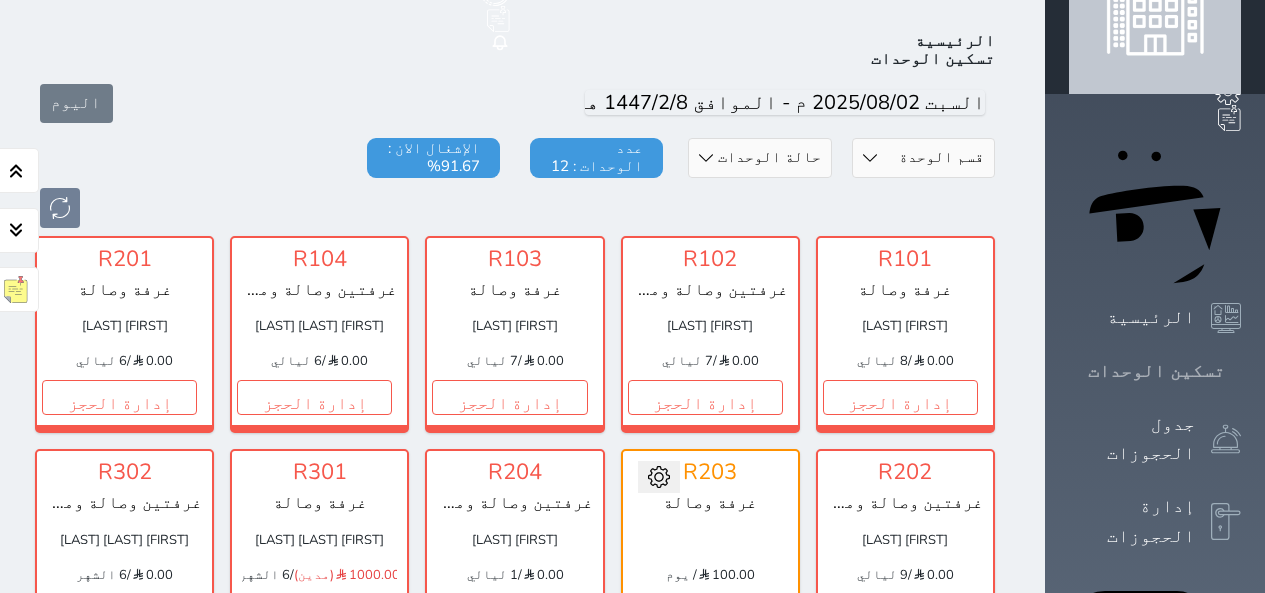 click 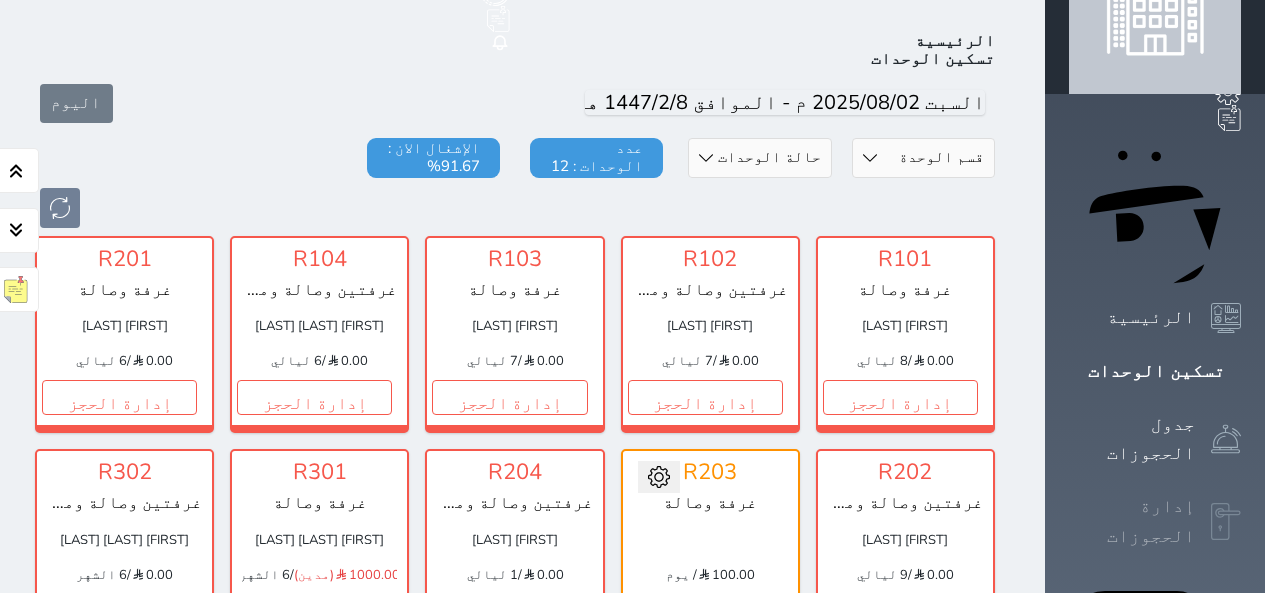 click 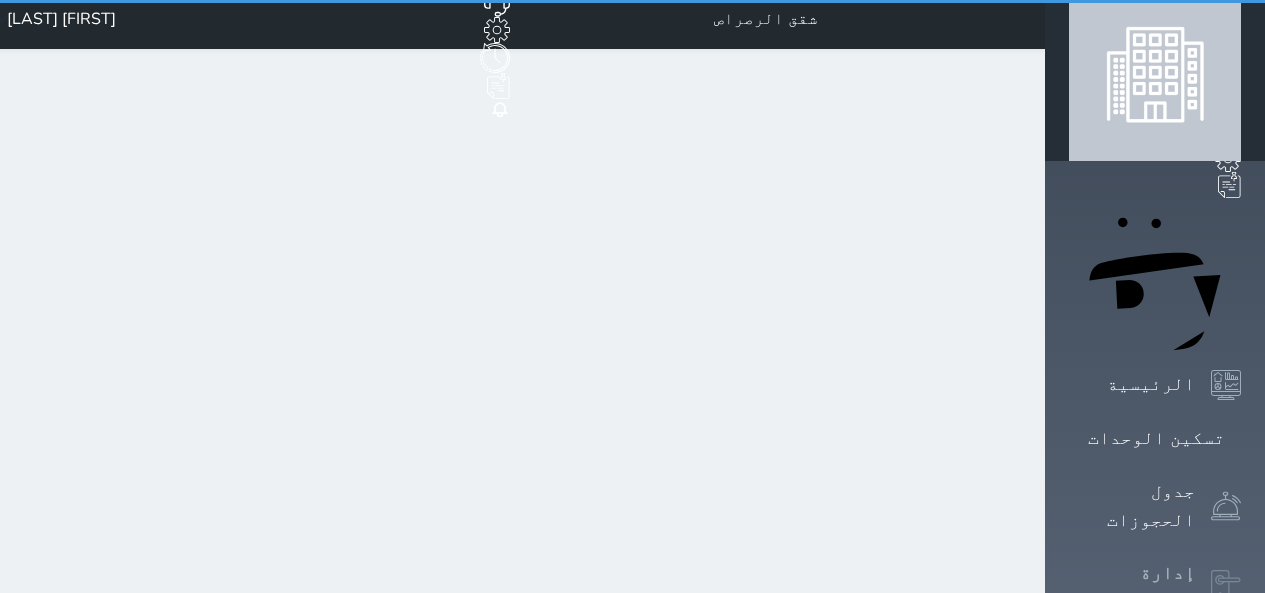 scroll, scrollTop: 0, scrollLeft: 0, axis: both 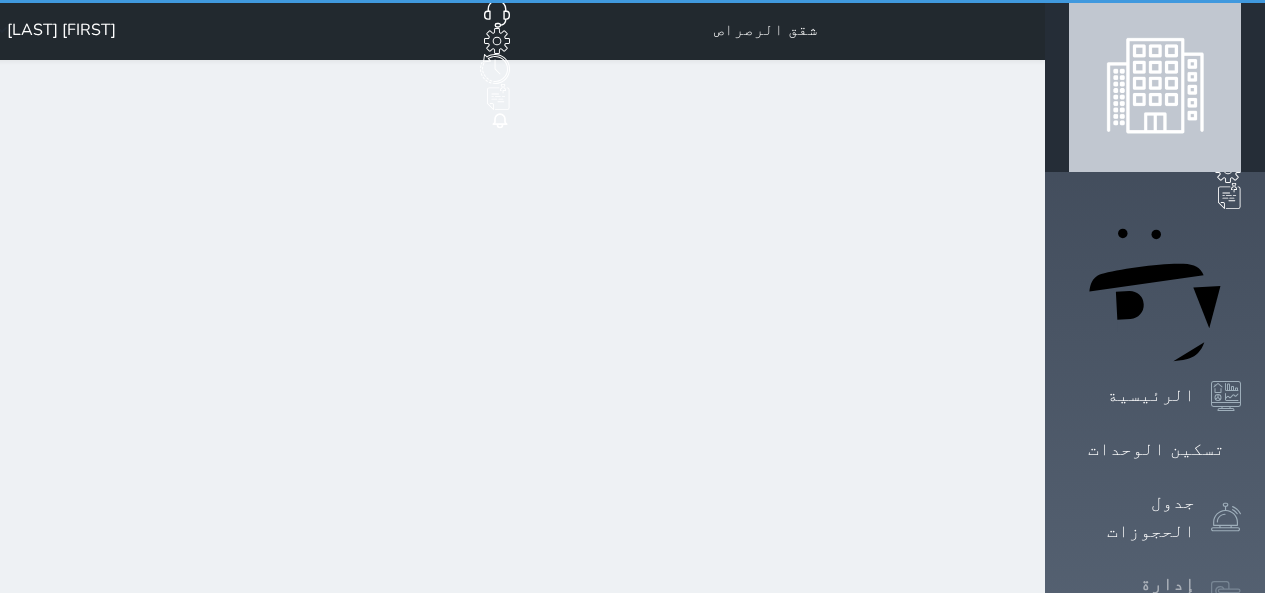 select on "open_all" 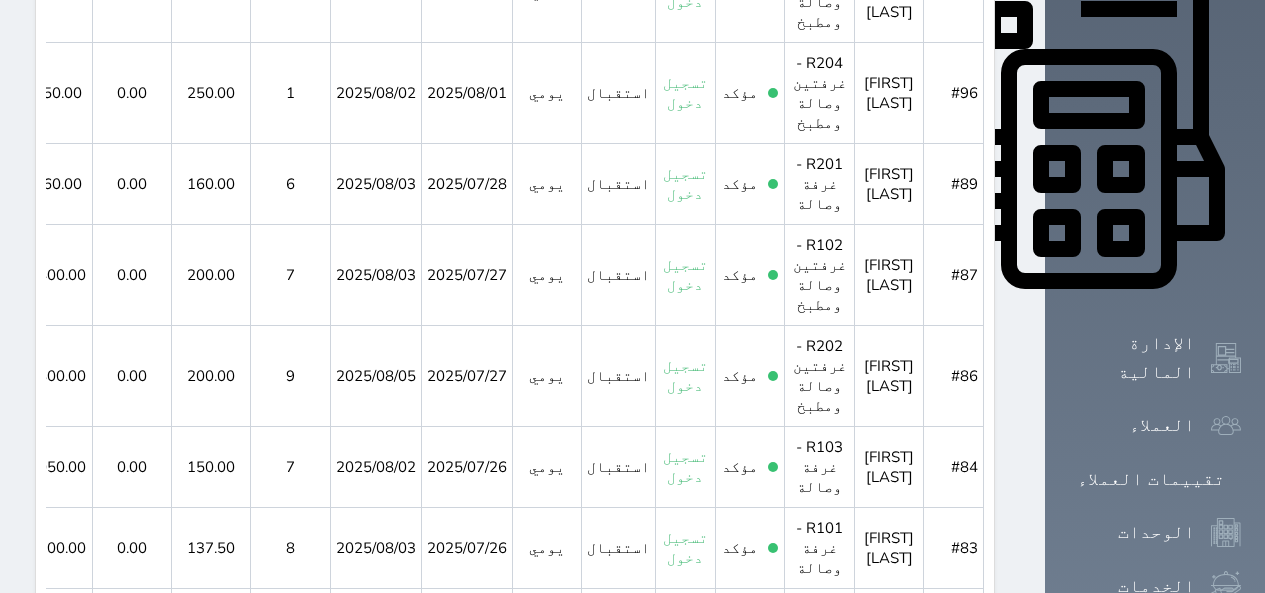 scroll, scrollTop: 921, scrollLeft: 0, axis: vertical 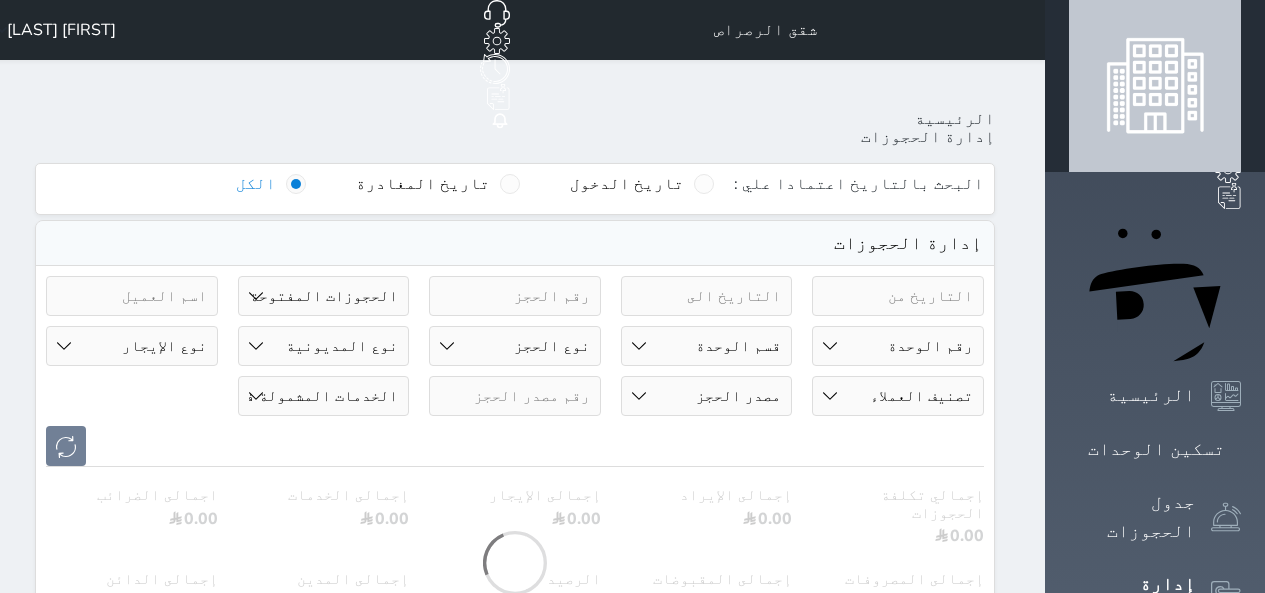 select on "open_all" 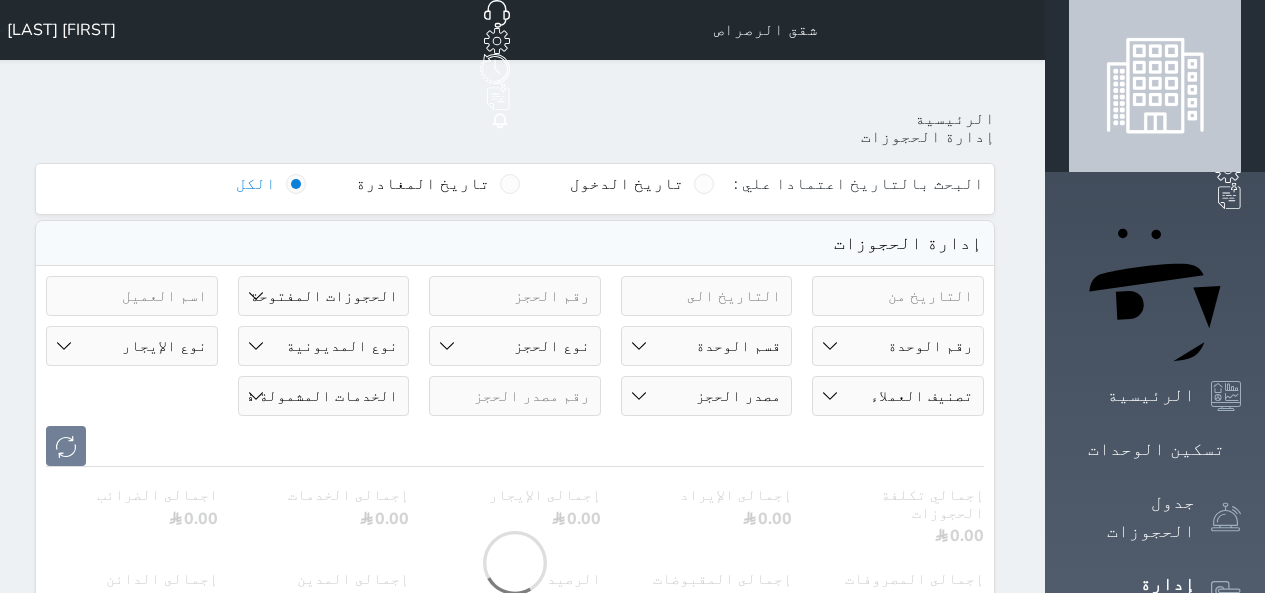 scroll, scrollTop: 0, scrollLeft: 0, axis: both 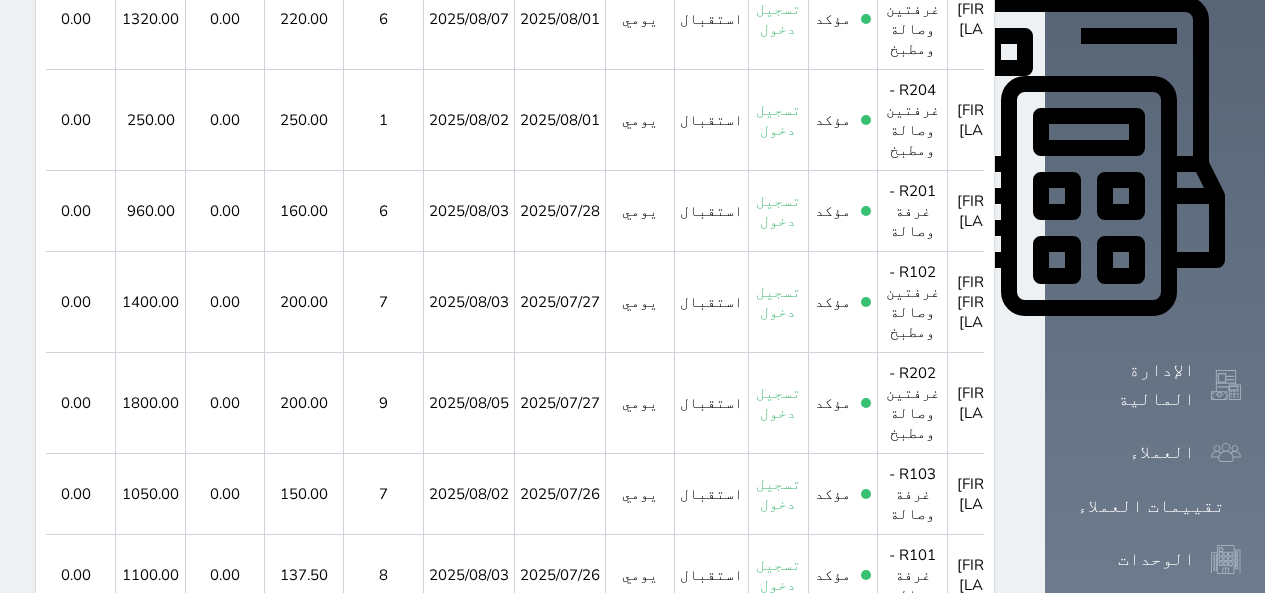 click 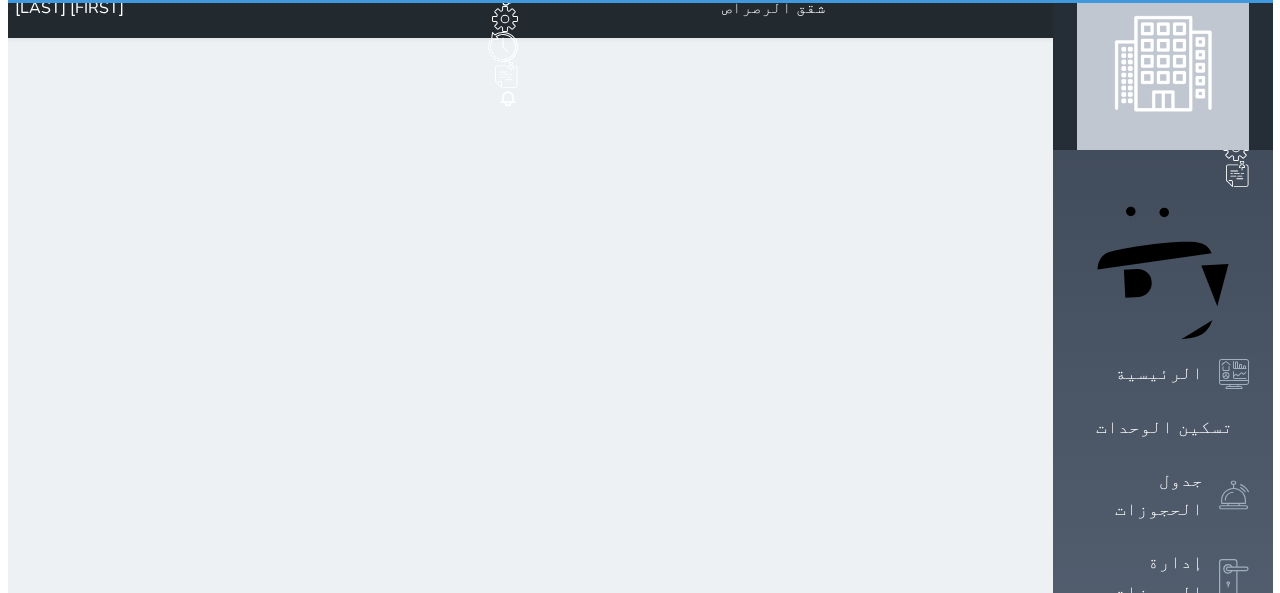 scroll, scrollTop: 0, scrollLeft: 0, axis: both 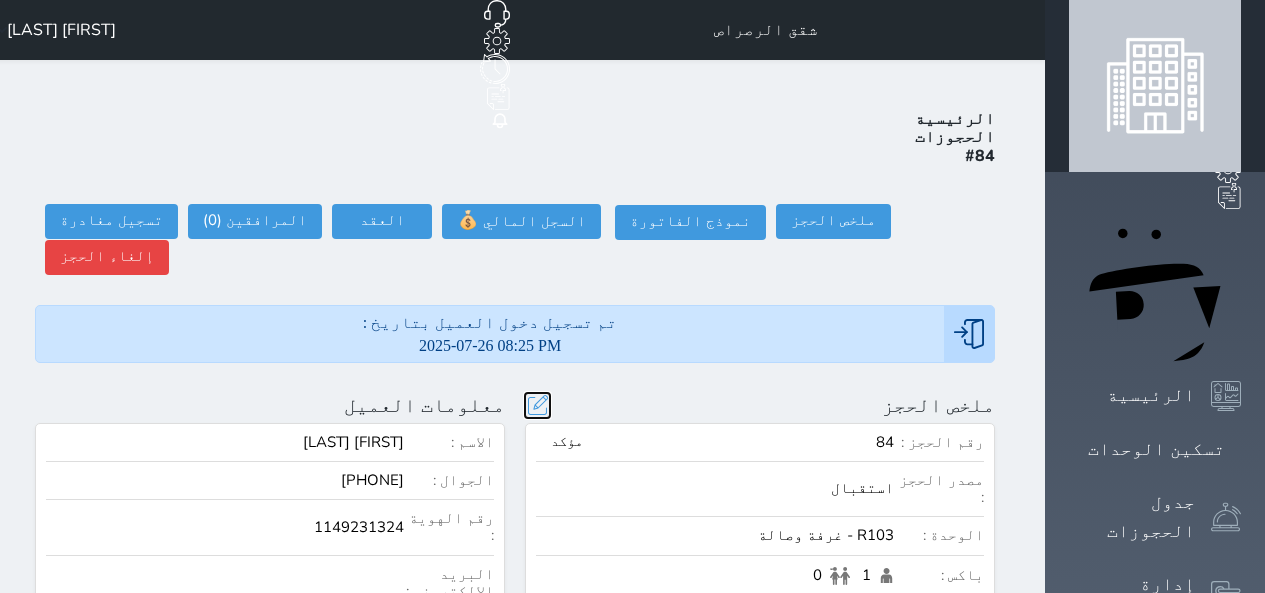 click at bounding box center [537, 405] 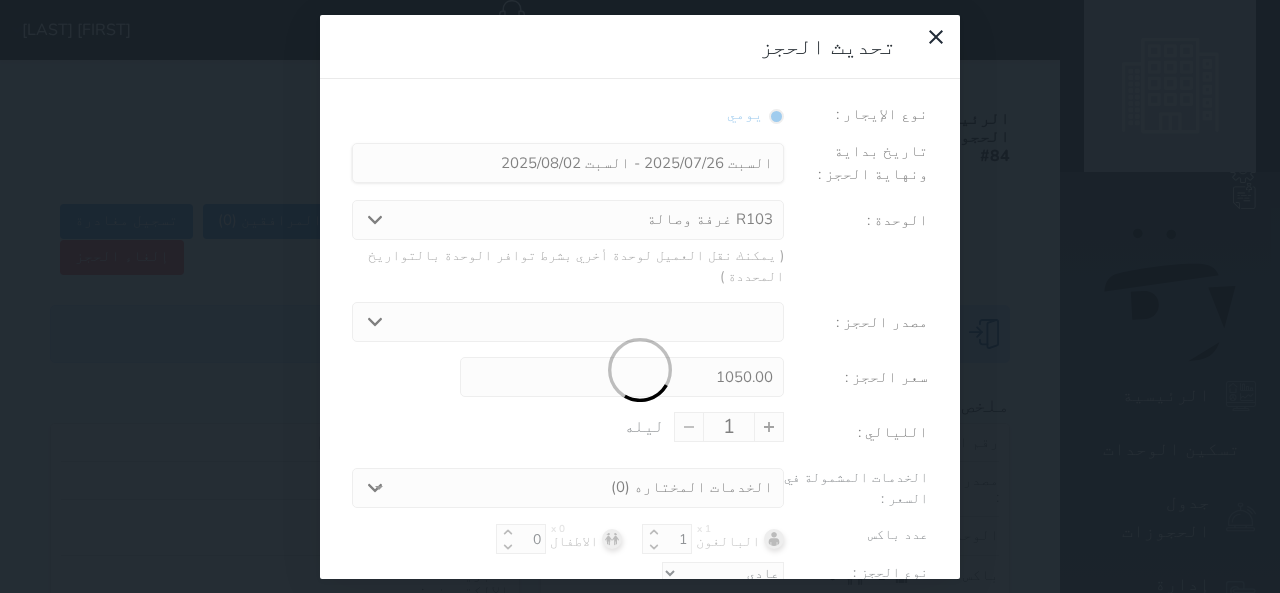 select 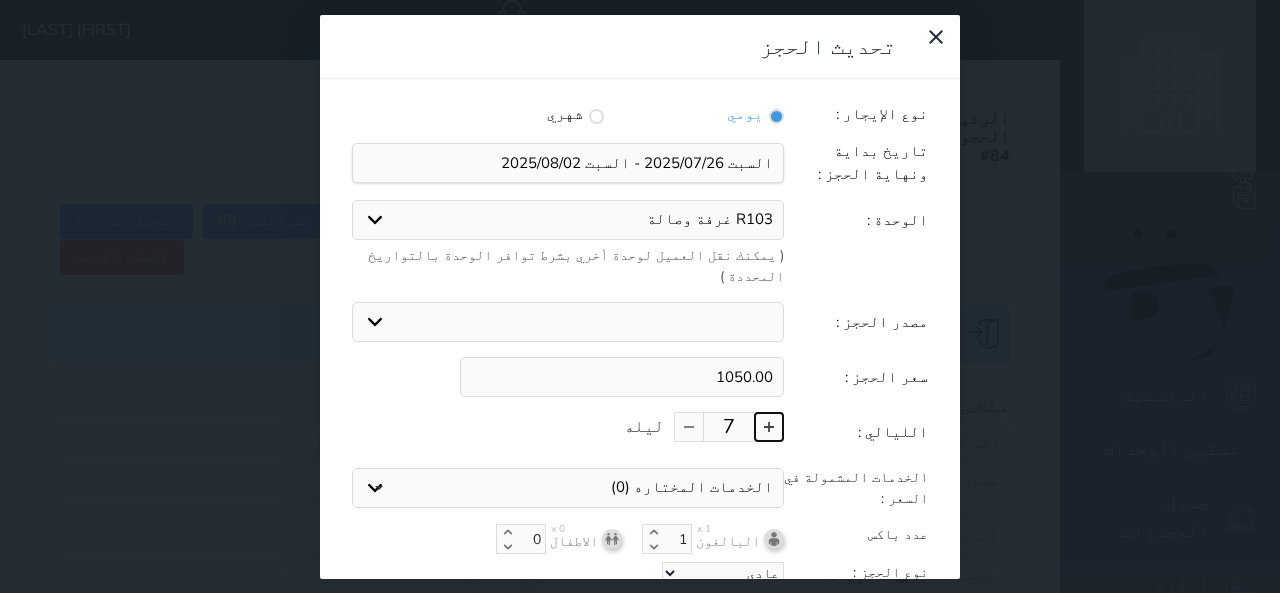 click at bounding box center (769, 427) 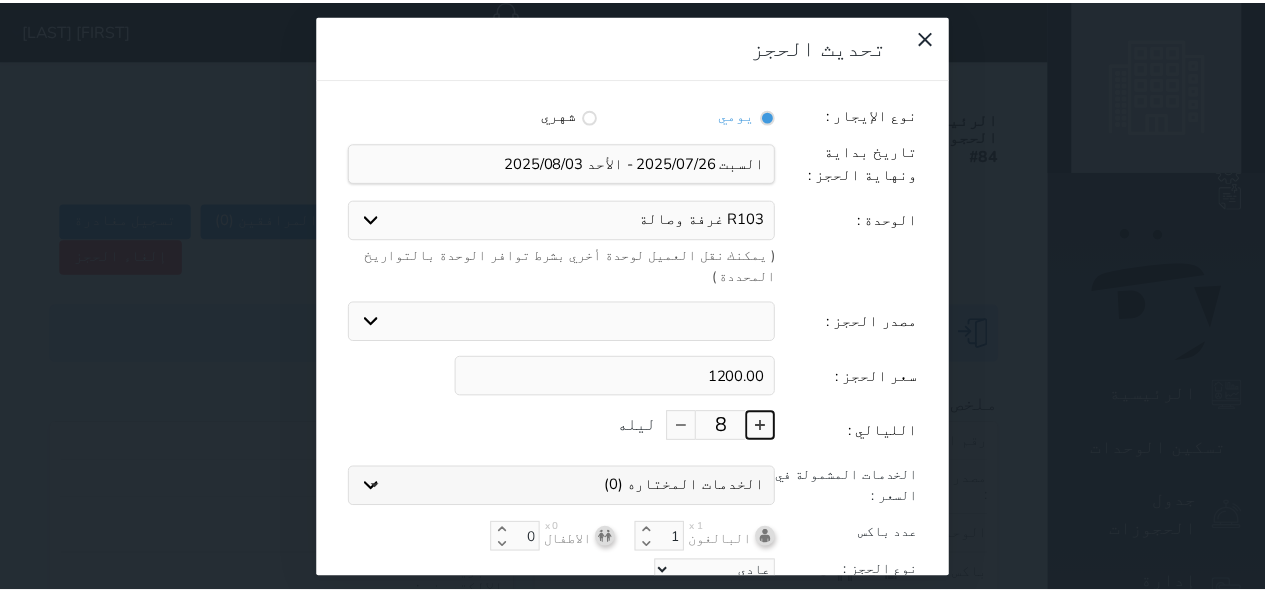 scroll, scrollTop: 45, scrollLeft: 0, axis: vertical 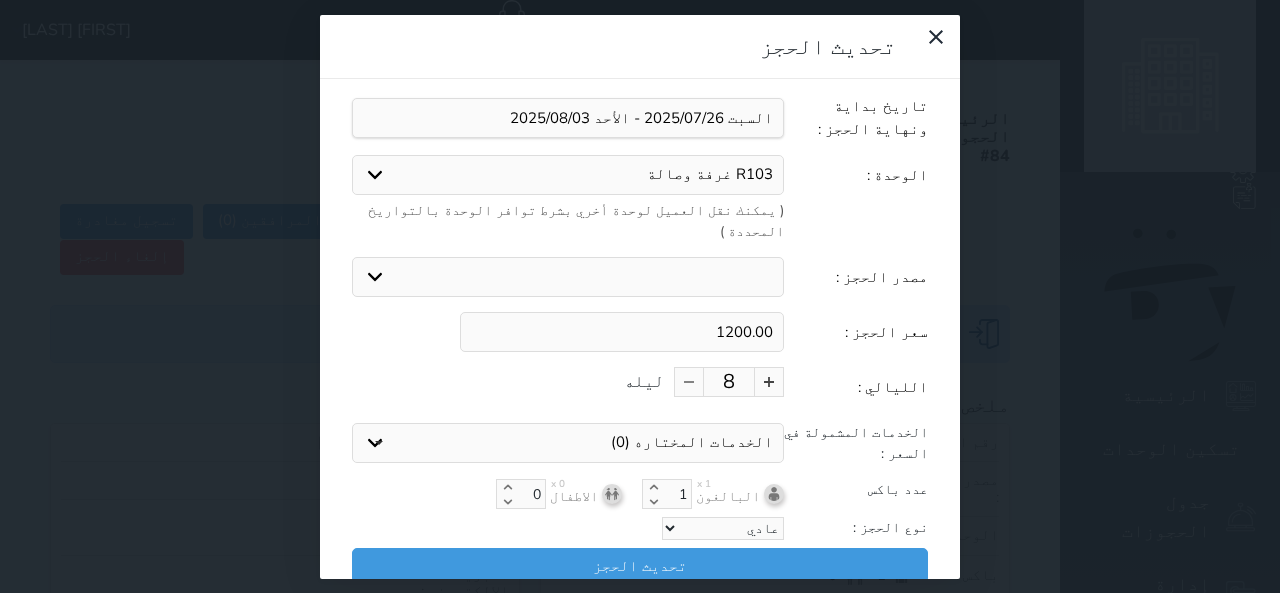 click on "نوع الإيجار :     يومي     شهري   تاريخ بداية ونهاية الحجز :     الوحدة :   R103 غرفة وصالة     ( يمكنك نقل العميل لوحدة أخري بشرط توافر الوحدة بالتواريخ المحددة )   مصدر الحجز :   استقبال الموقع الإلكتروني بوكينج المسافر اكسبيديا مواقع التواصل الإجتماعي اويو اخرى     سعر الحجز :   1200.00         الليالي :     8     ليله    الخدمات المشمولة في السعر :   الخدمات المختاره (0)  تحديد الكل  ×  فطار   عدد باكس           البالغون   x 1   1                             الاطفال   x 0   0               نوع الحجز :
عادي
إقامة مجانية
إستخدام داخلي" at bounding box center [640, 326] 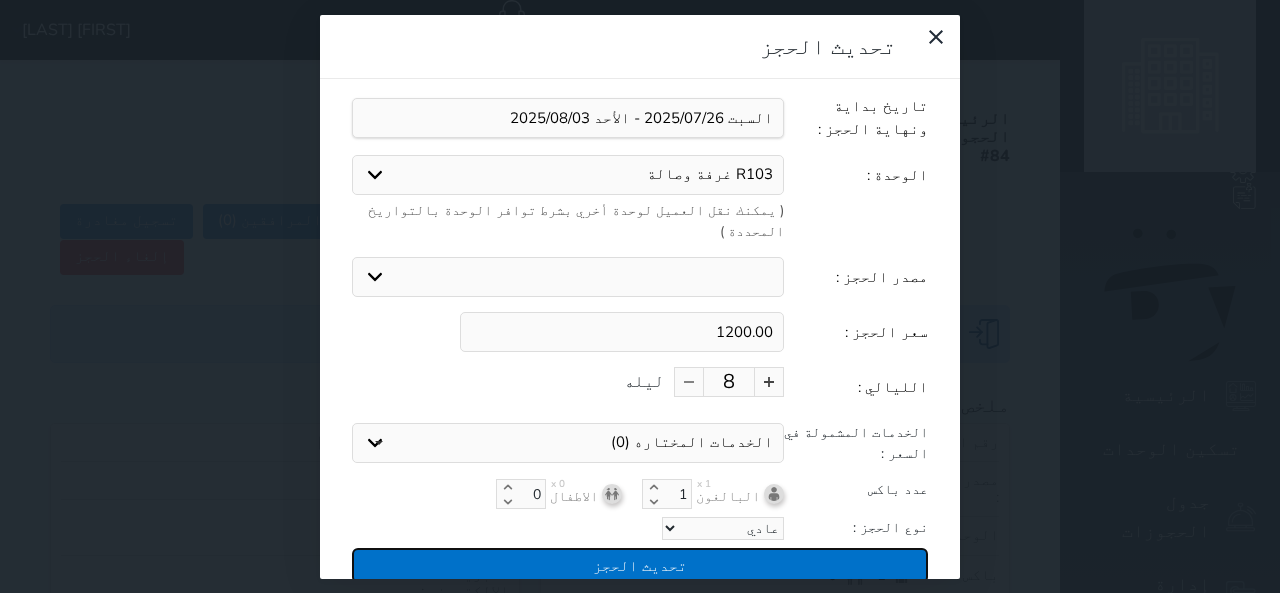 click on "تحديث الحجز" at bounding box center (640, 565) 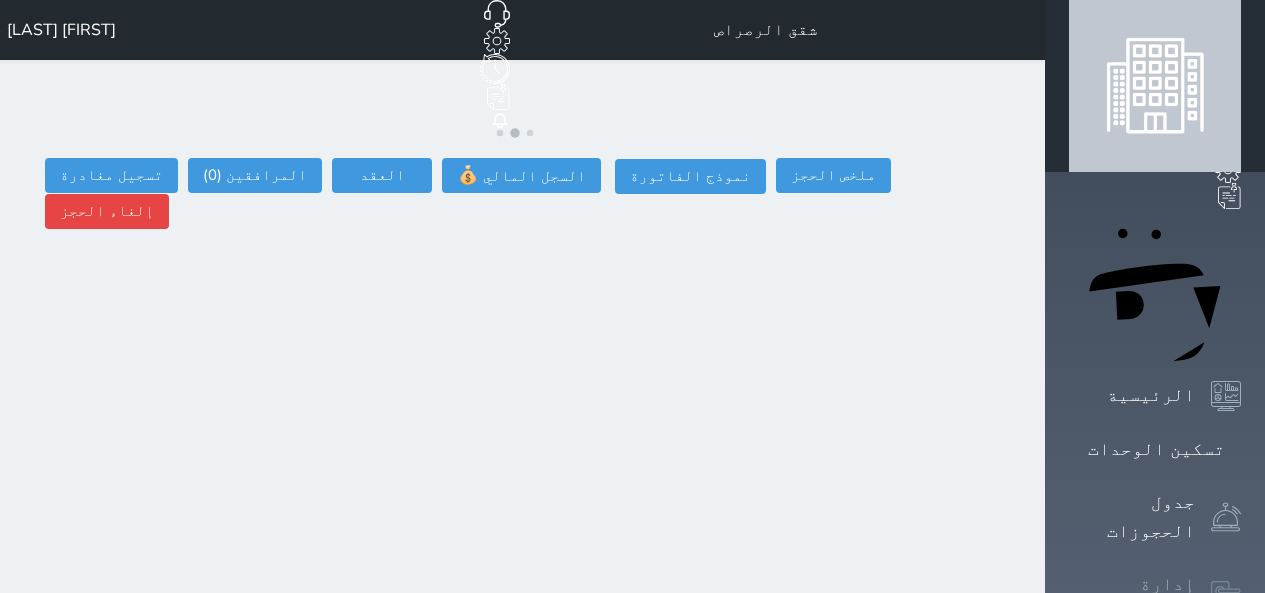 click 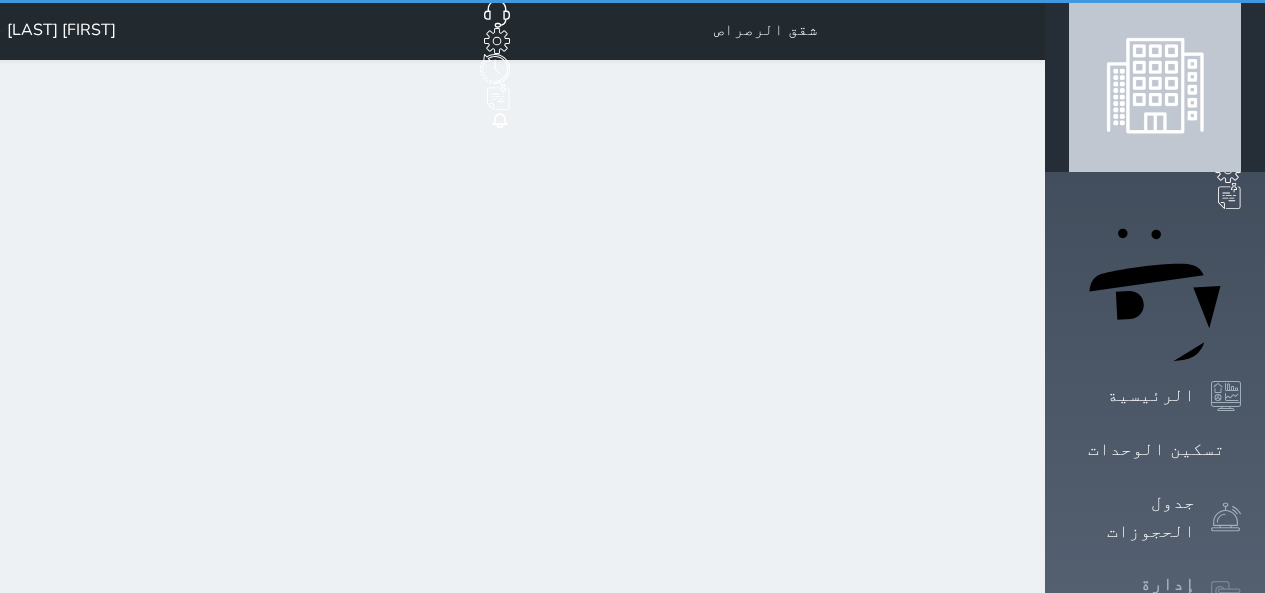 select on "open_all" 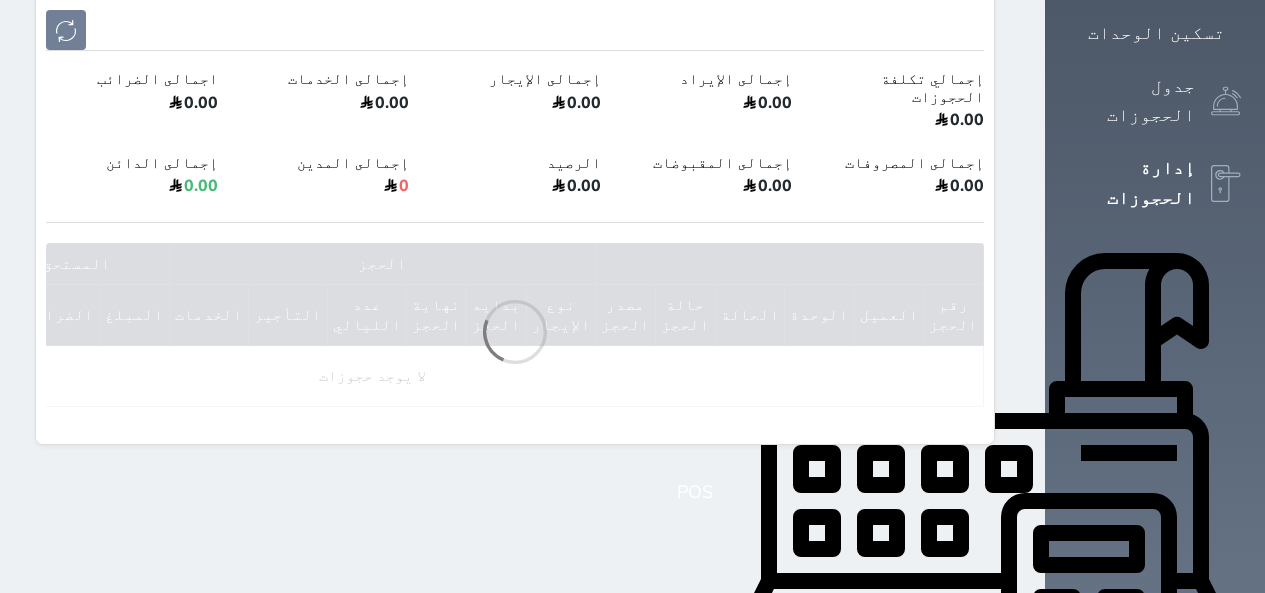 scroll, scrollTop: 476, scrollLeft: 0, axis: vertical 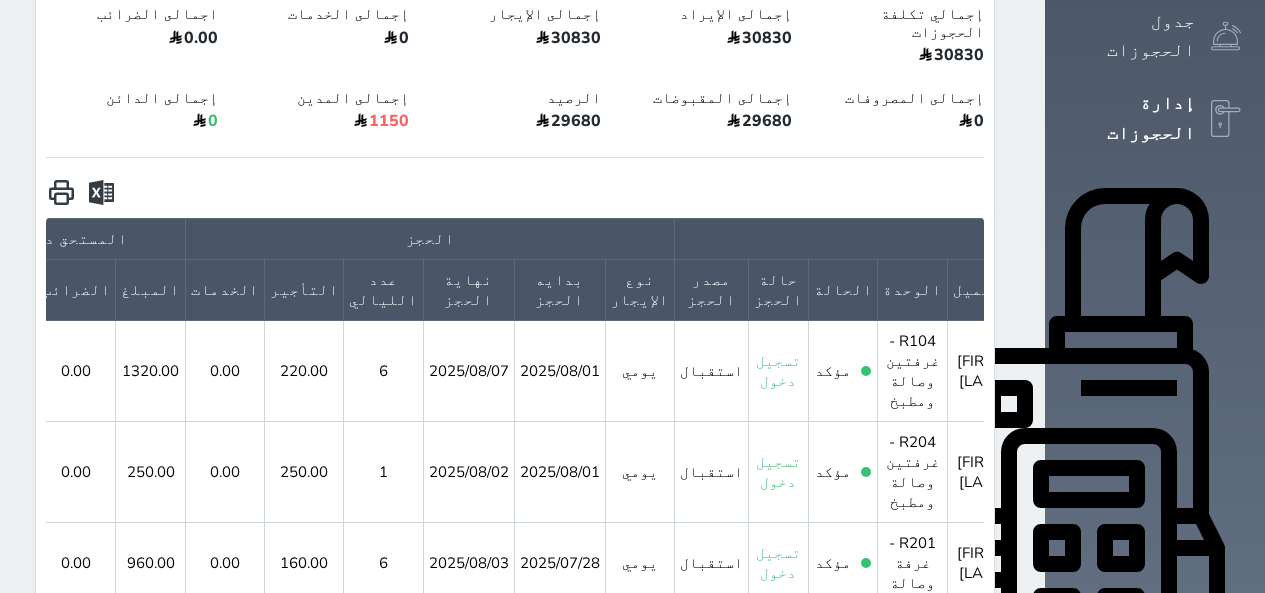 click 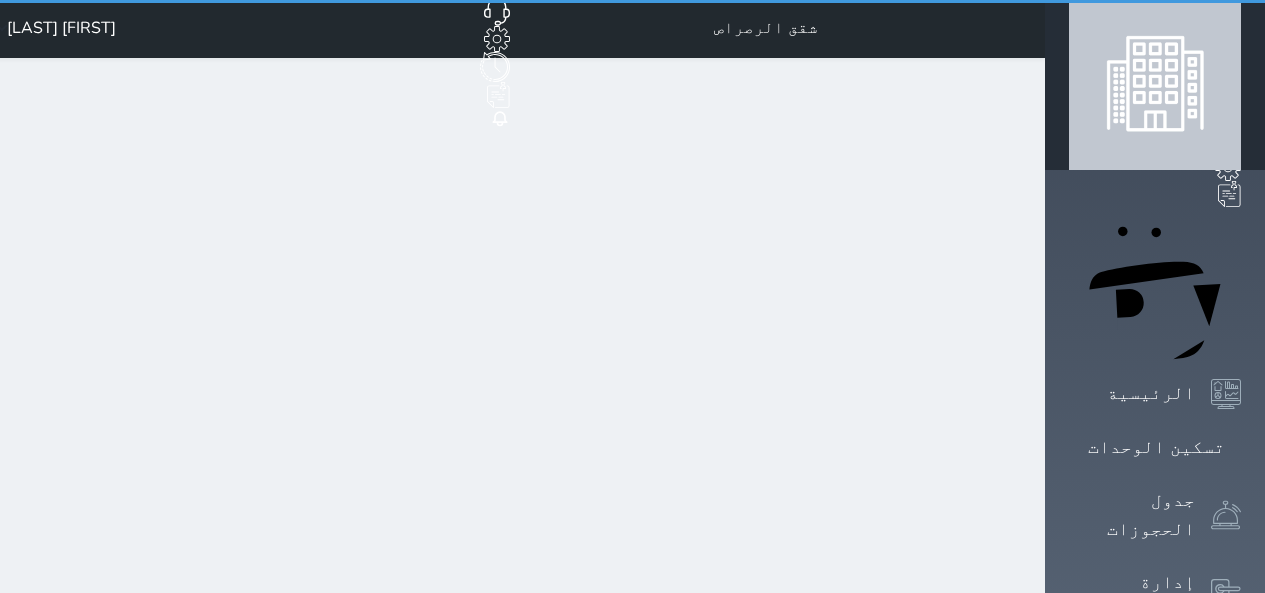scroll, scrollTop: 0, scrollLeft: 0, axis: both 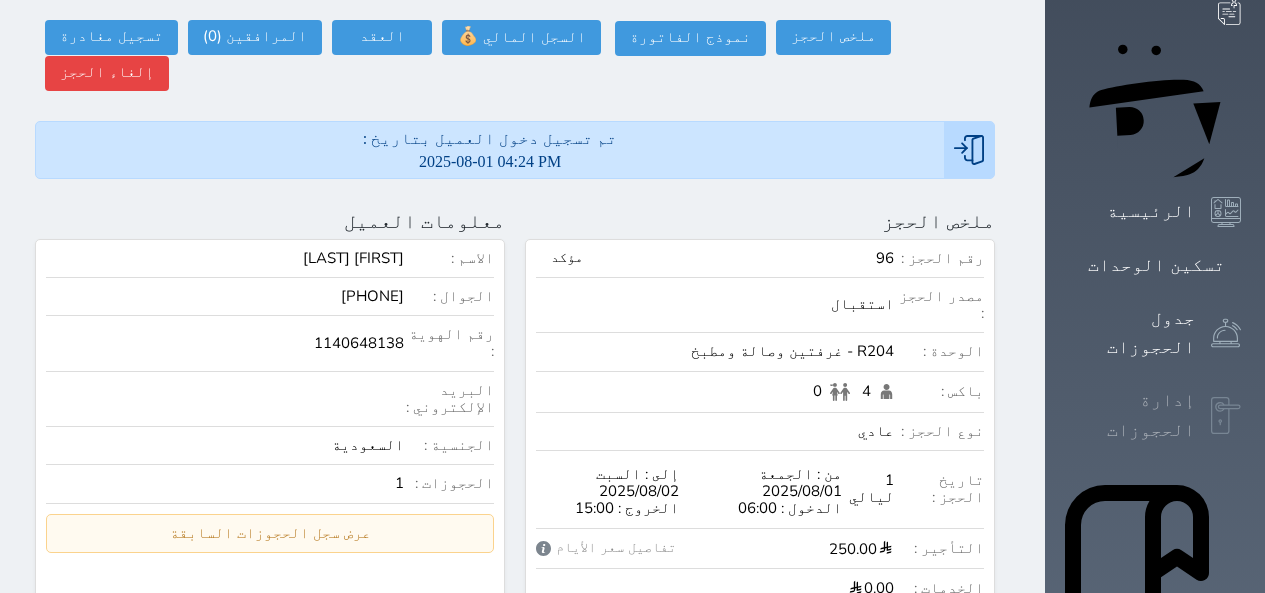 click on "إدارة الحجوزات" at bounding box center (1132, 415) 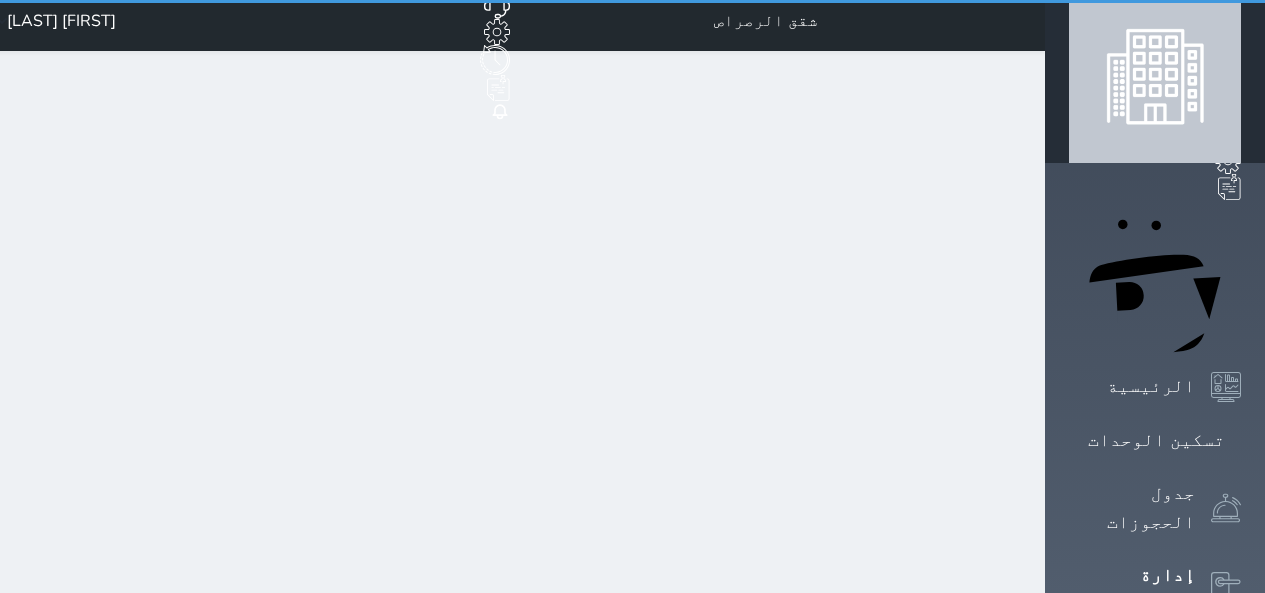 scroll, scrollTop: 0, scrollLeft: 0, axis: both 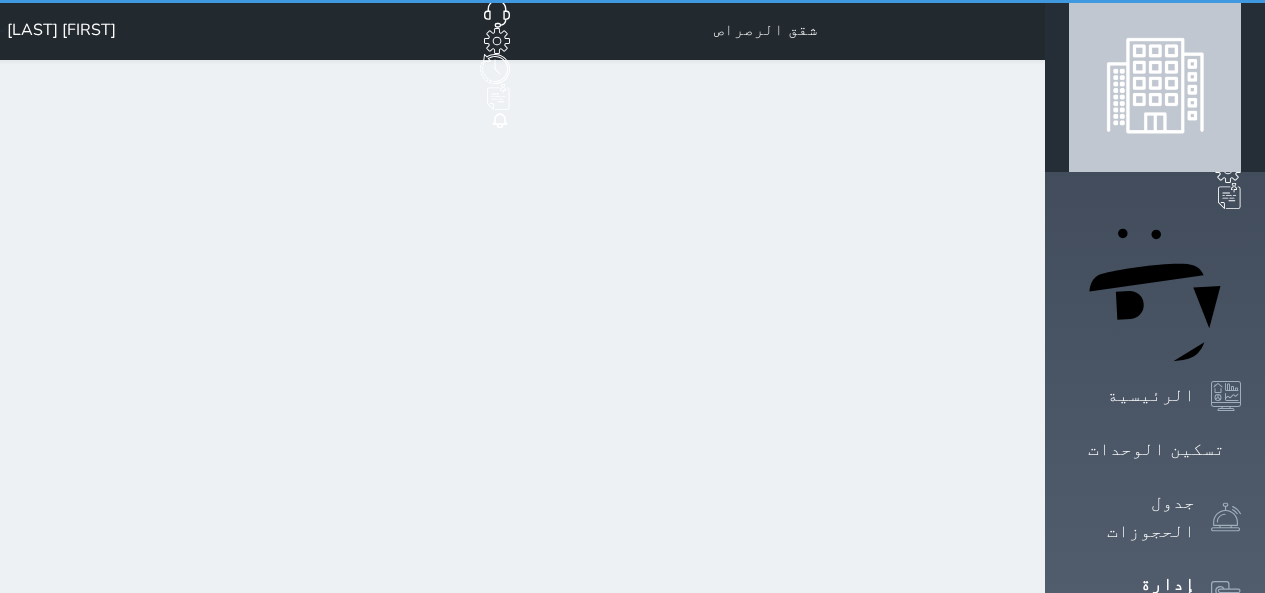 select on "open_all" 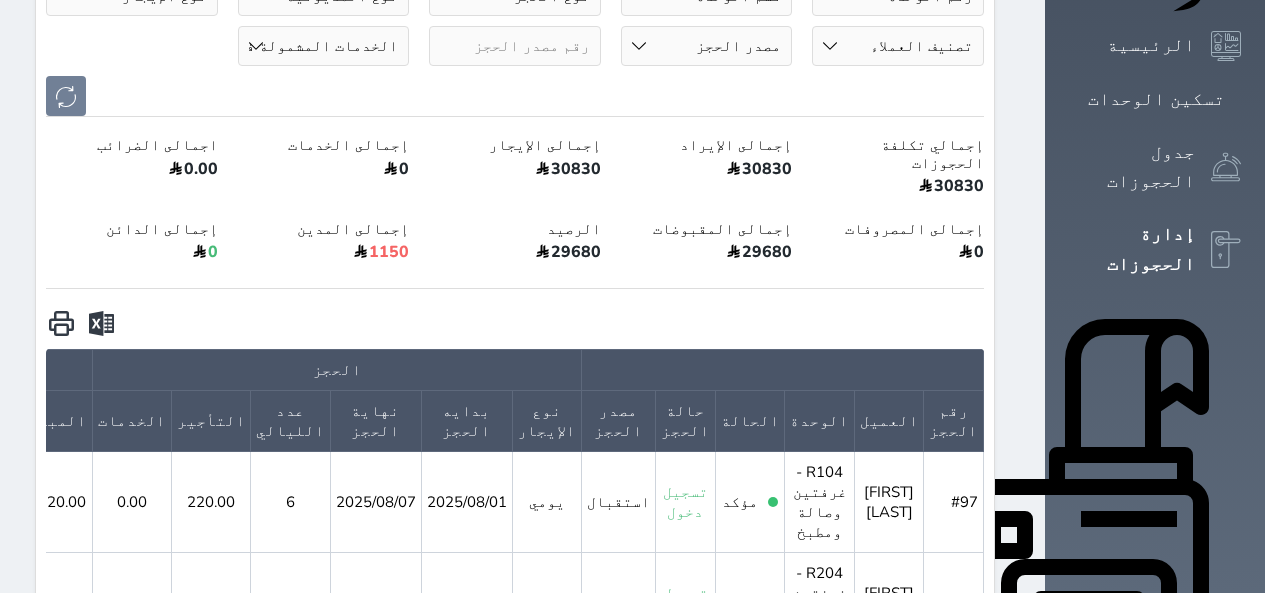 scroll, scrollTop: 422, scrollLeft: 0, axis: vertical 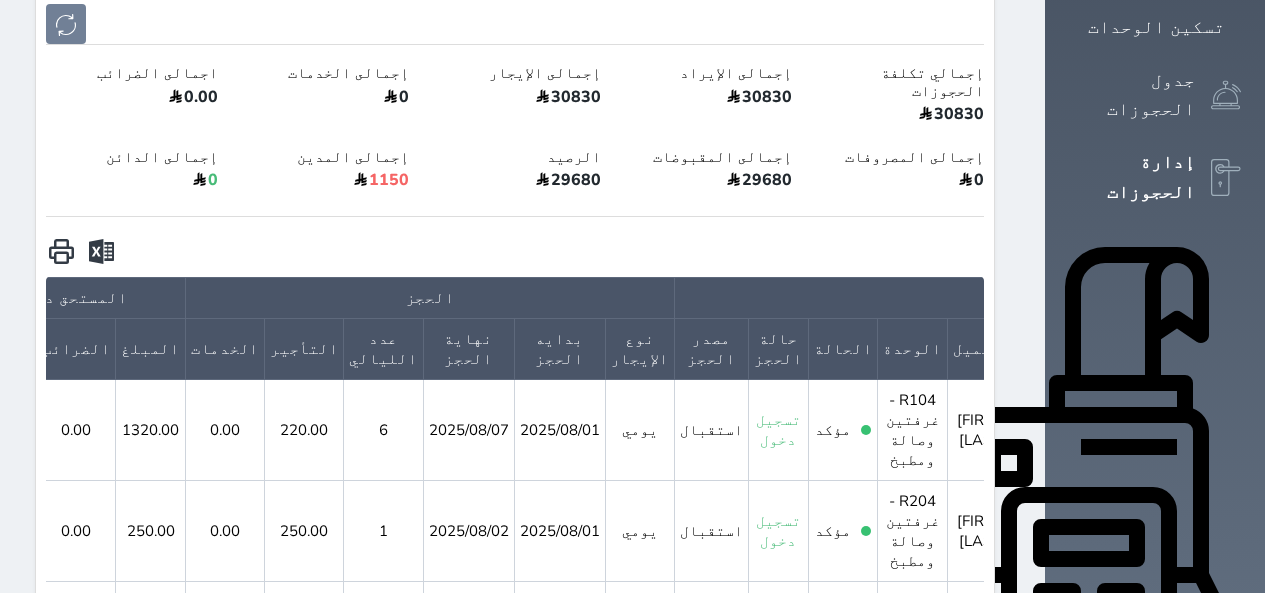 click 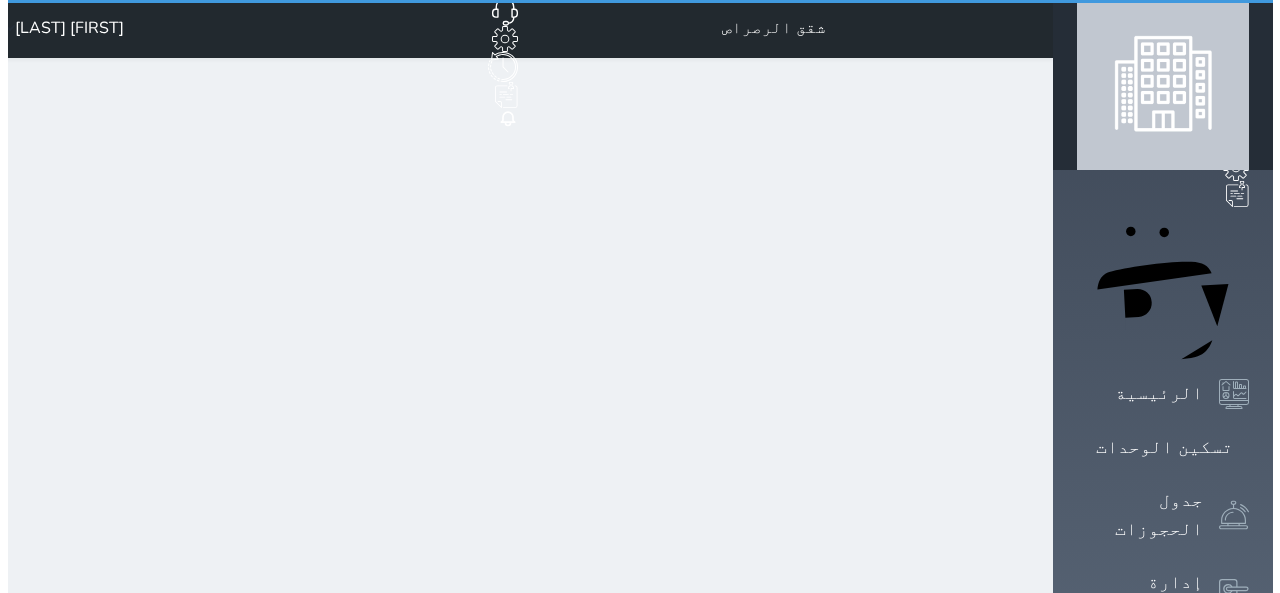 scroll, scrollTop: 0, scrollLeft: 0, axis: both 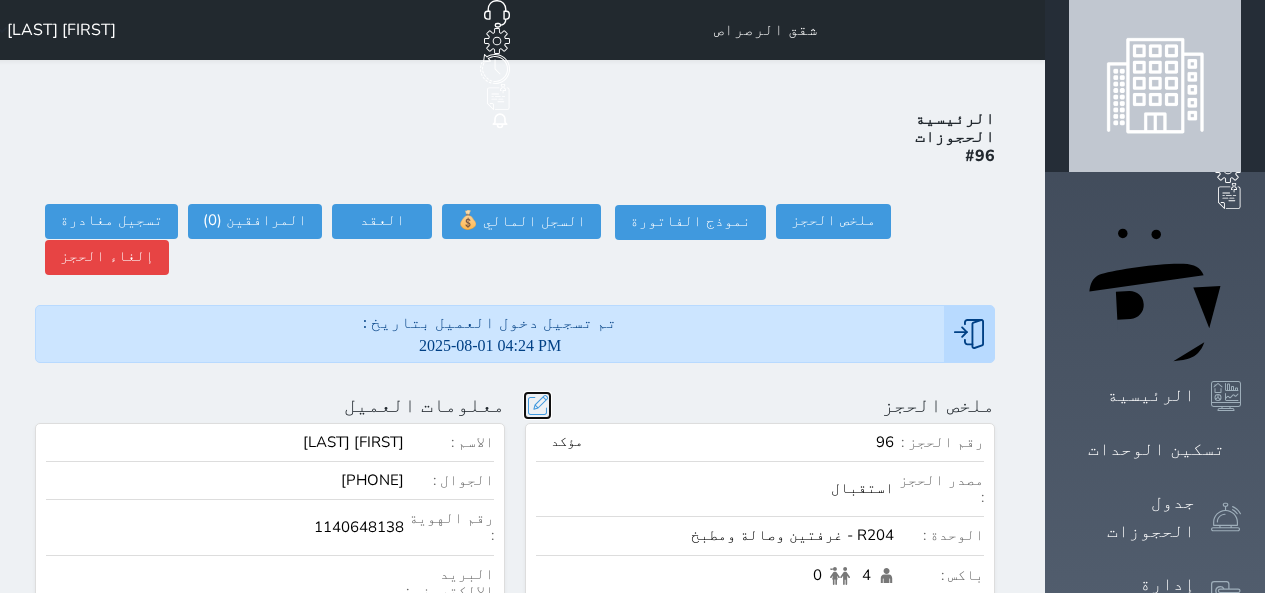 click at bounding box center [537, 405] 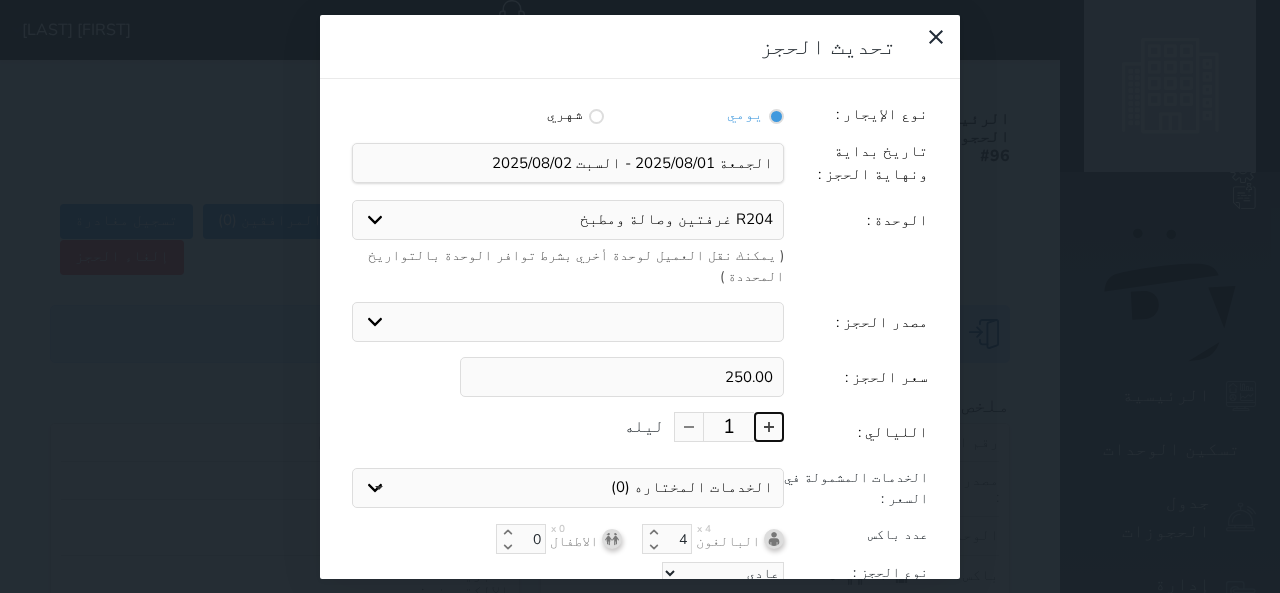 click at bounding box center (769, 427) 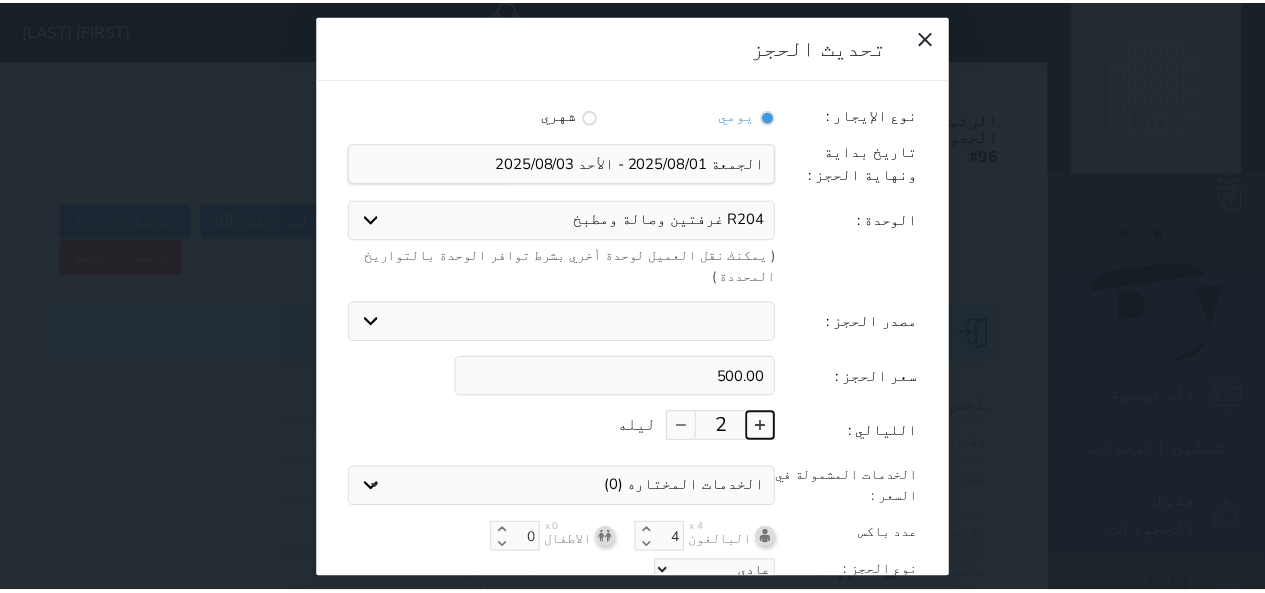 scroll, scrollTop: 45, scrollLeft: 0, axis: vertical 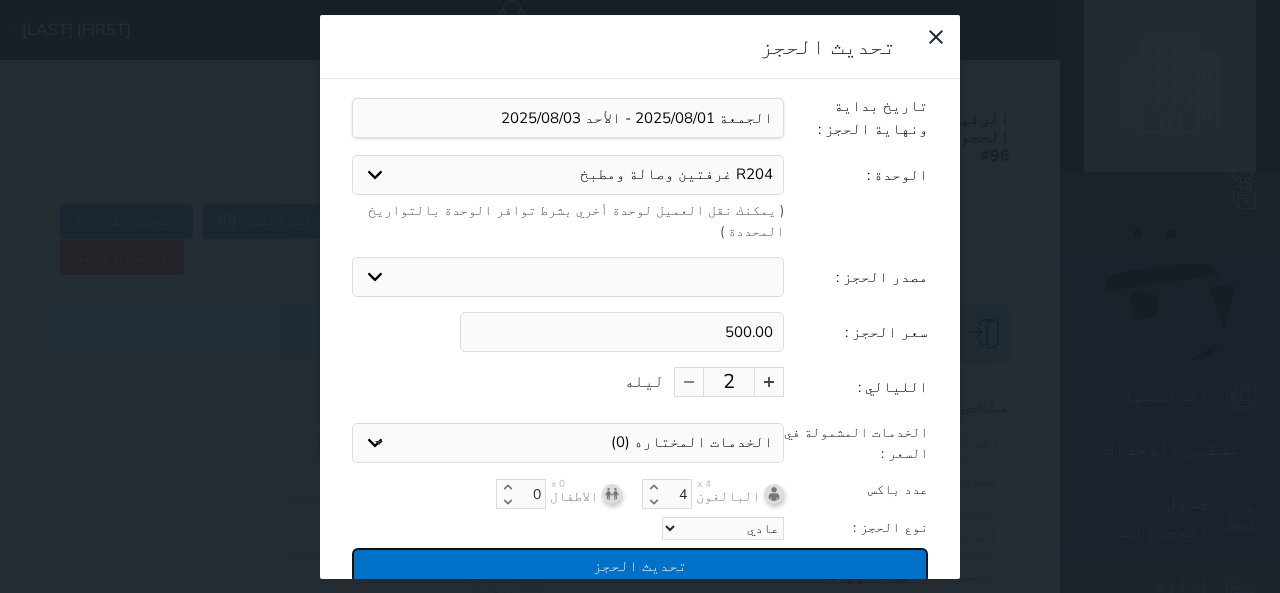 click on "تحديث الحجز" at bounding box center (640, 565) 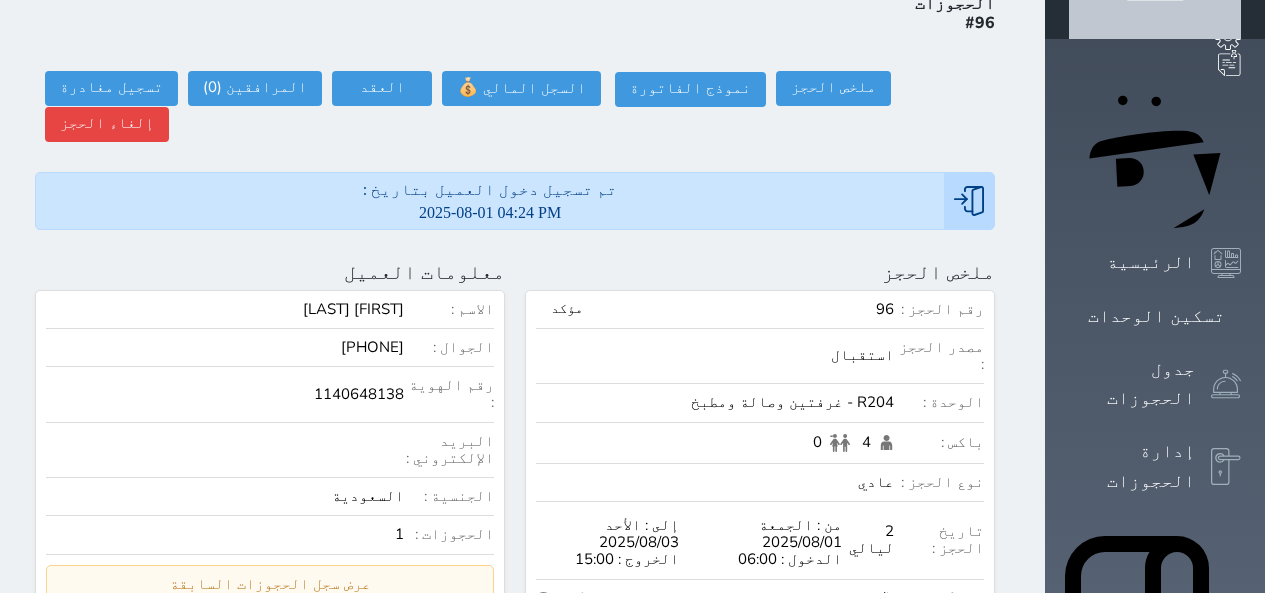 scroll, scrollTop: 0, scrollLeft: 0, axis: both 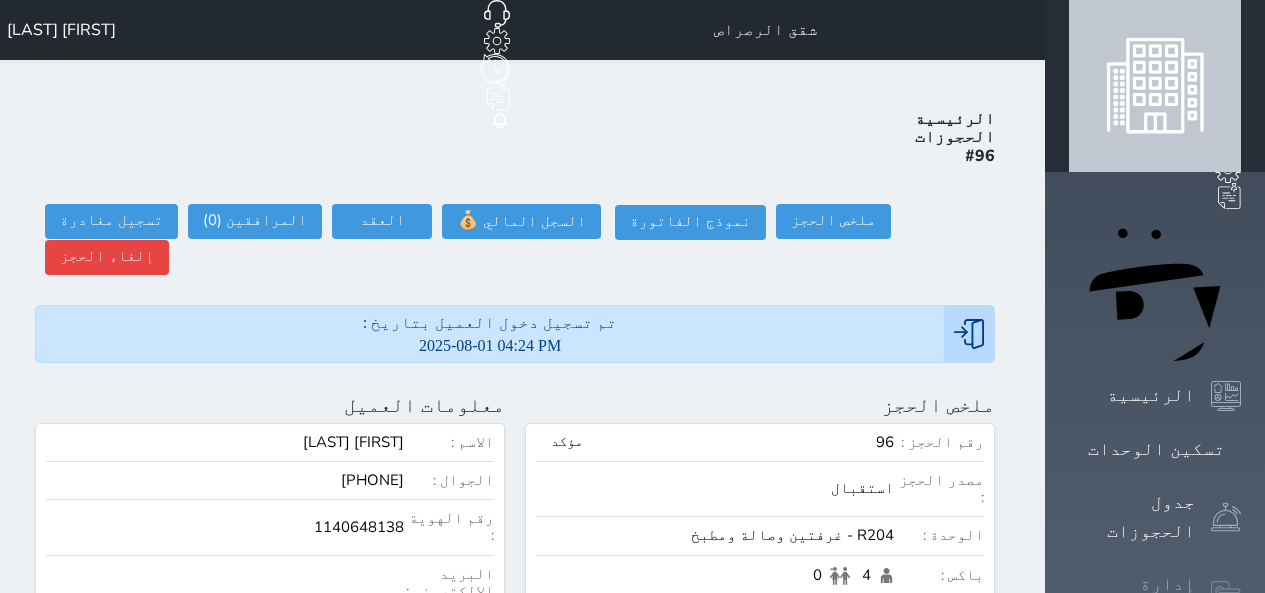 click at bounding box center [1226, 600] 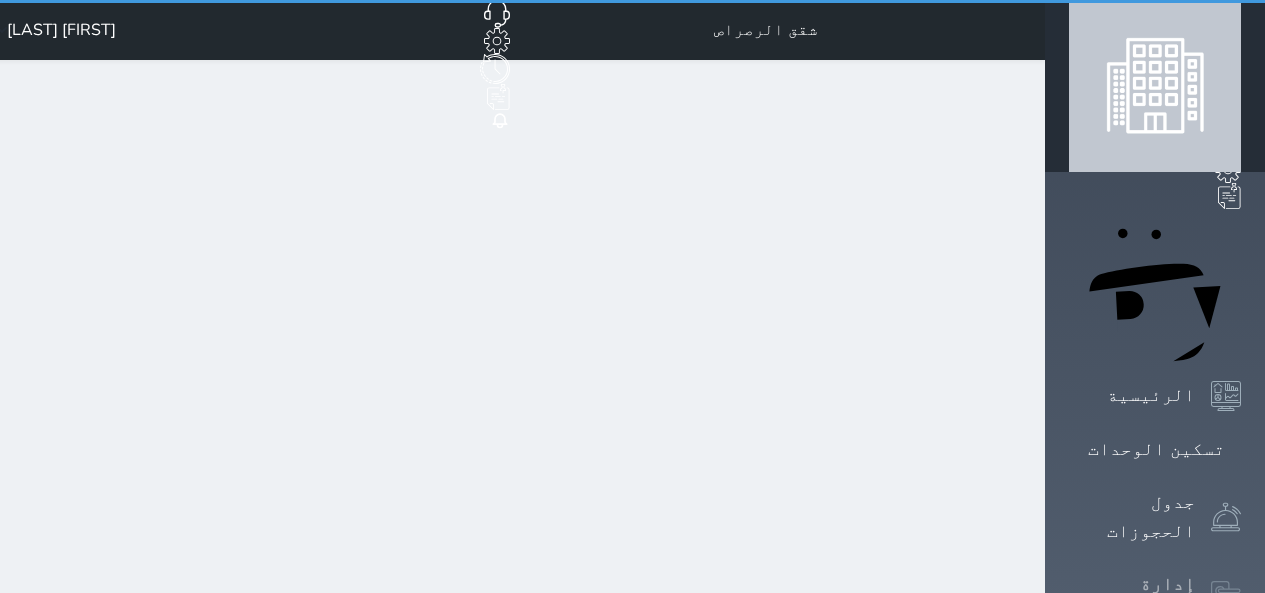 select on "open_all" 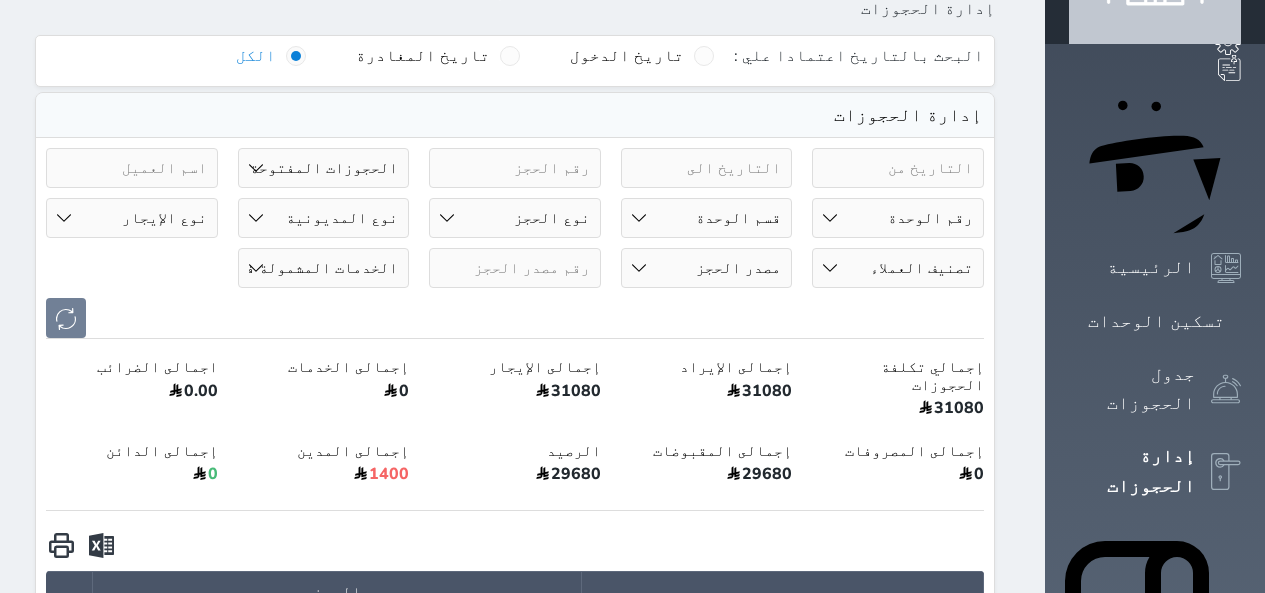 scroll, scrollTop: 129, scrollLeft: 0, axis: vertical 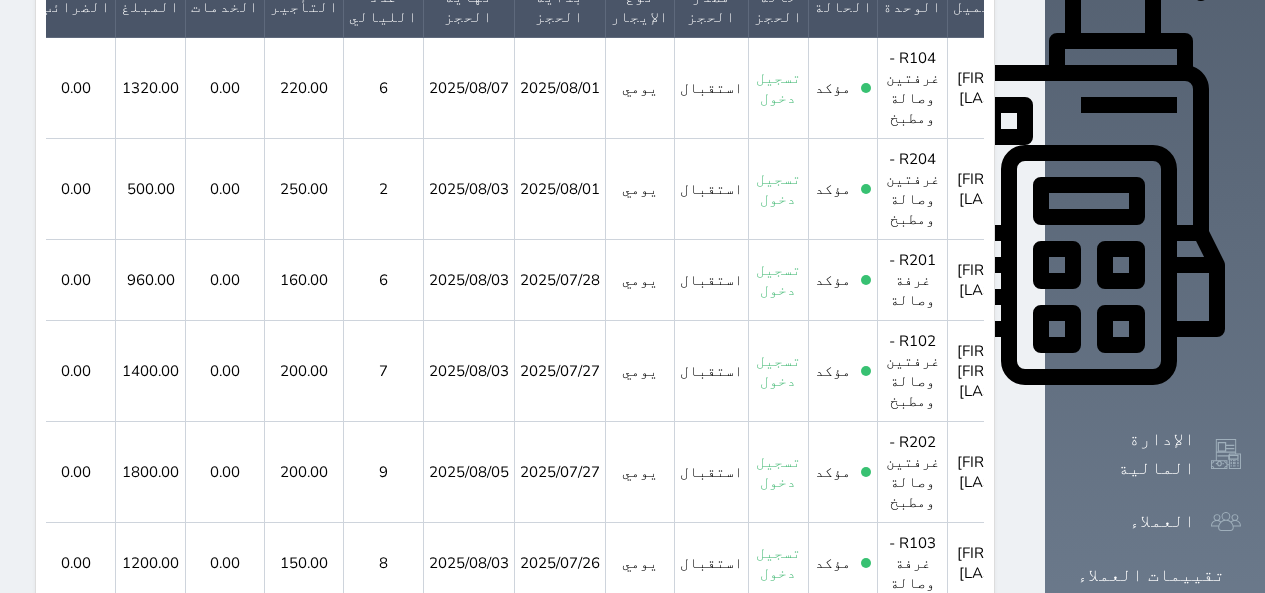 click 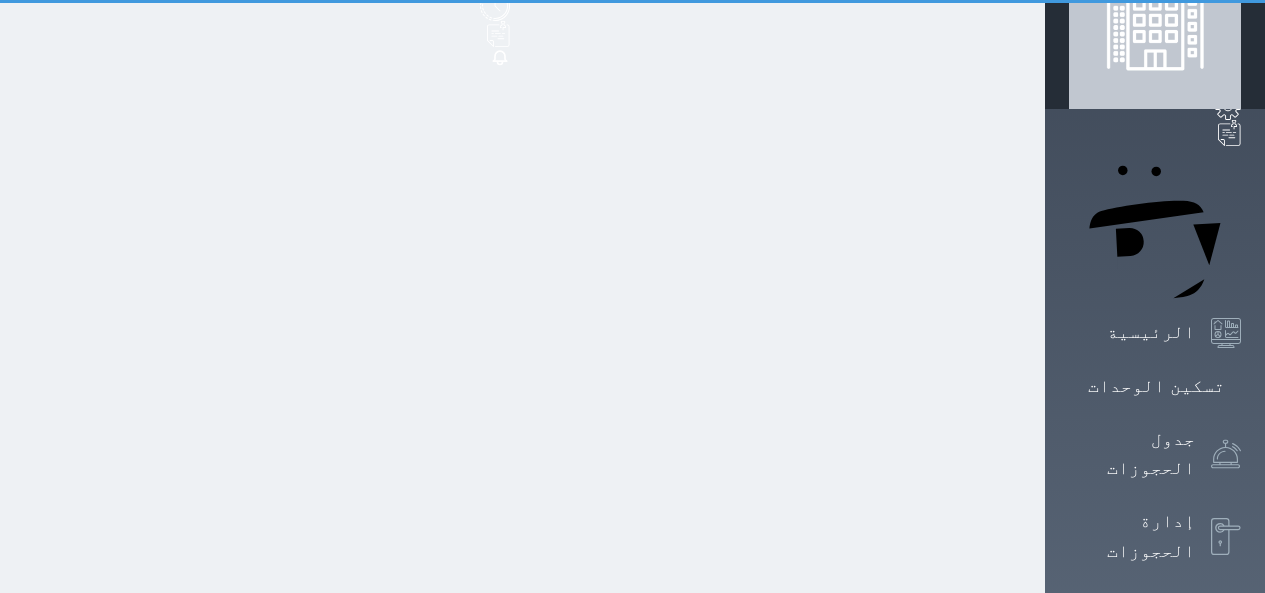 scroll, scrollTop: 0, scrollLeft: 0, axis: both 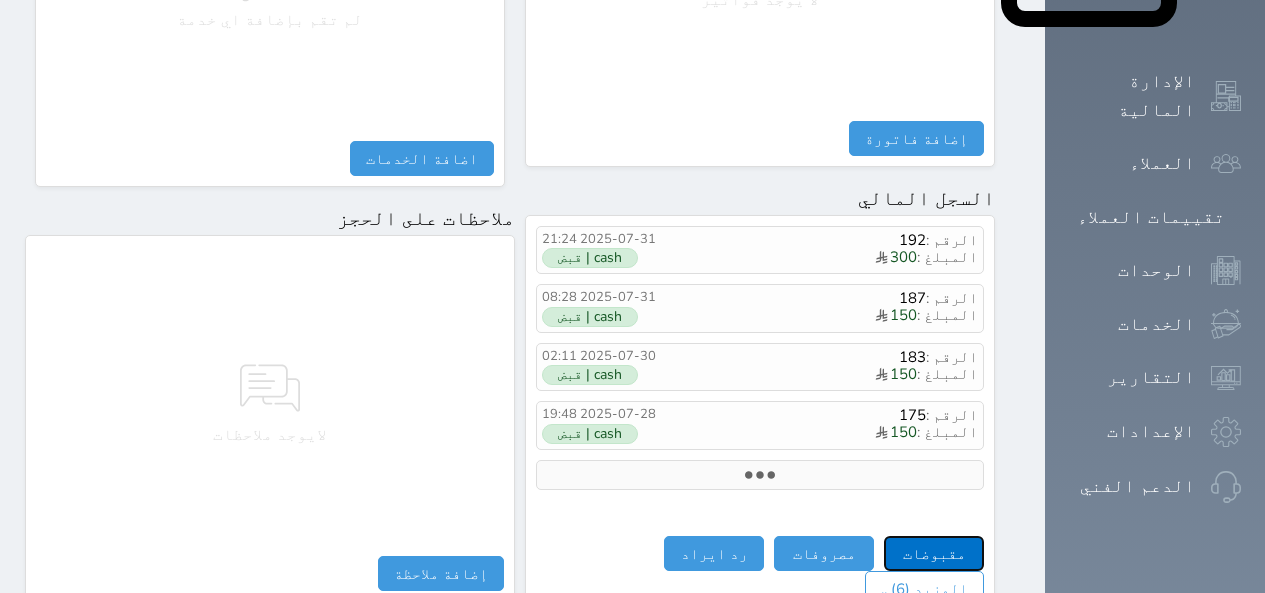 click on "مقبوضات" at bounding box center [934, 553] 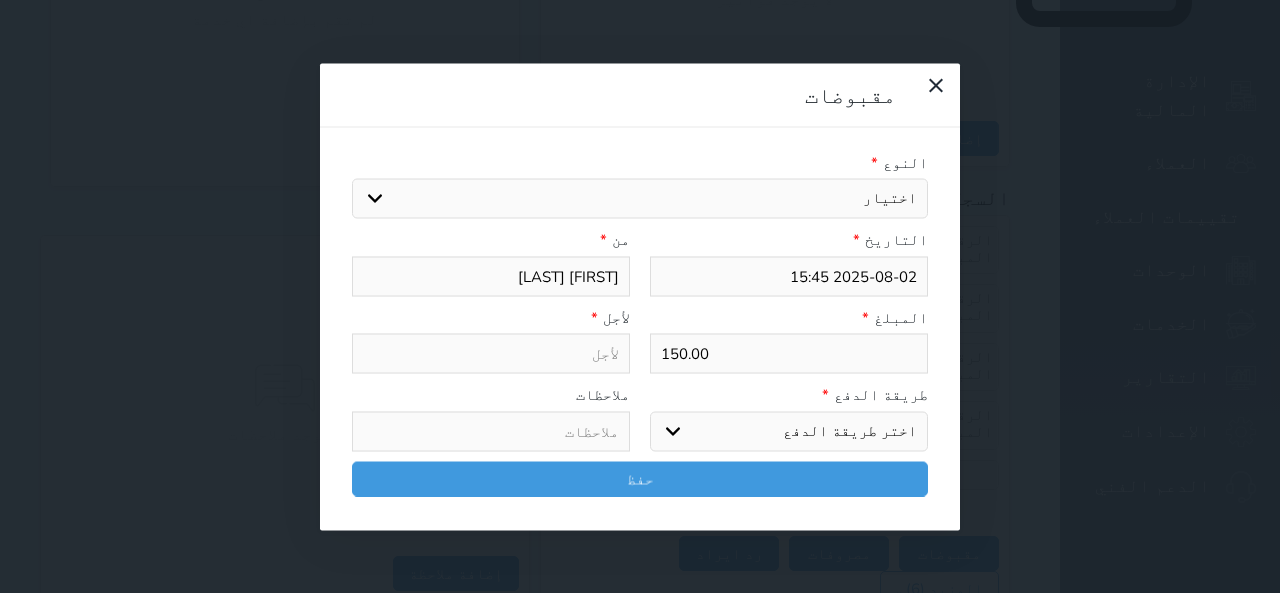 click on "اختيار" at bounding box center [640, 199] 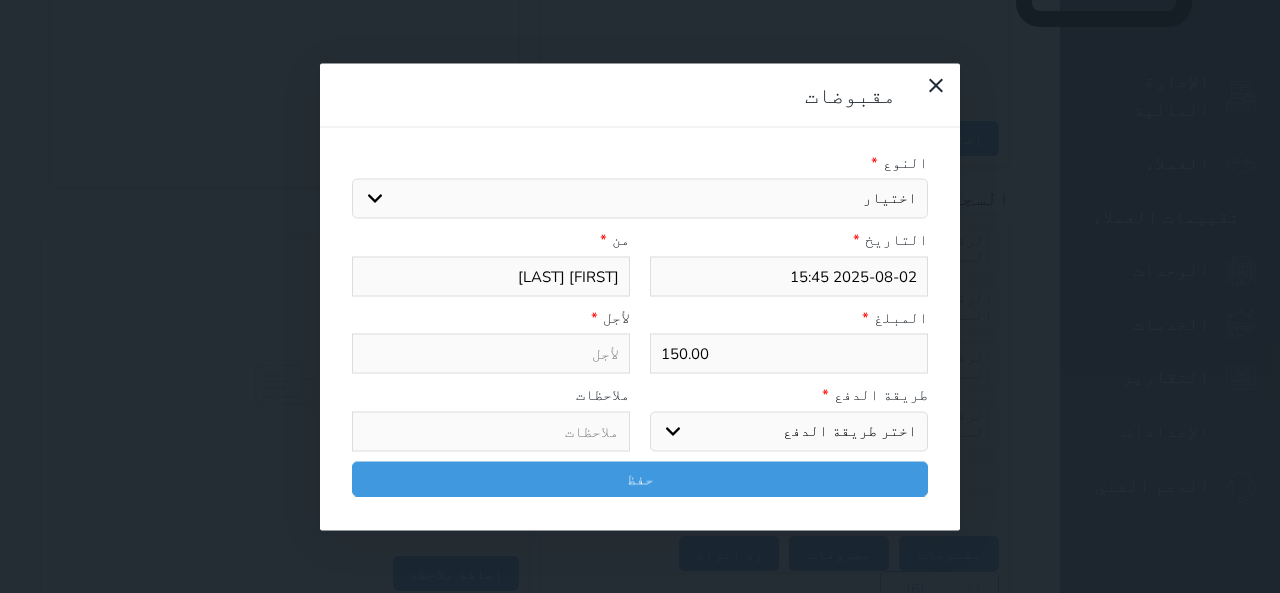 select 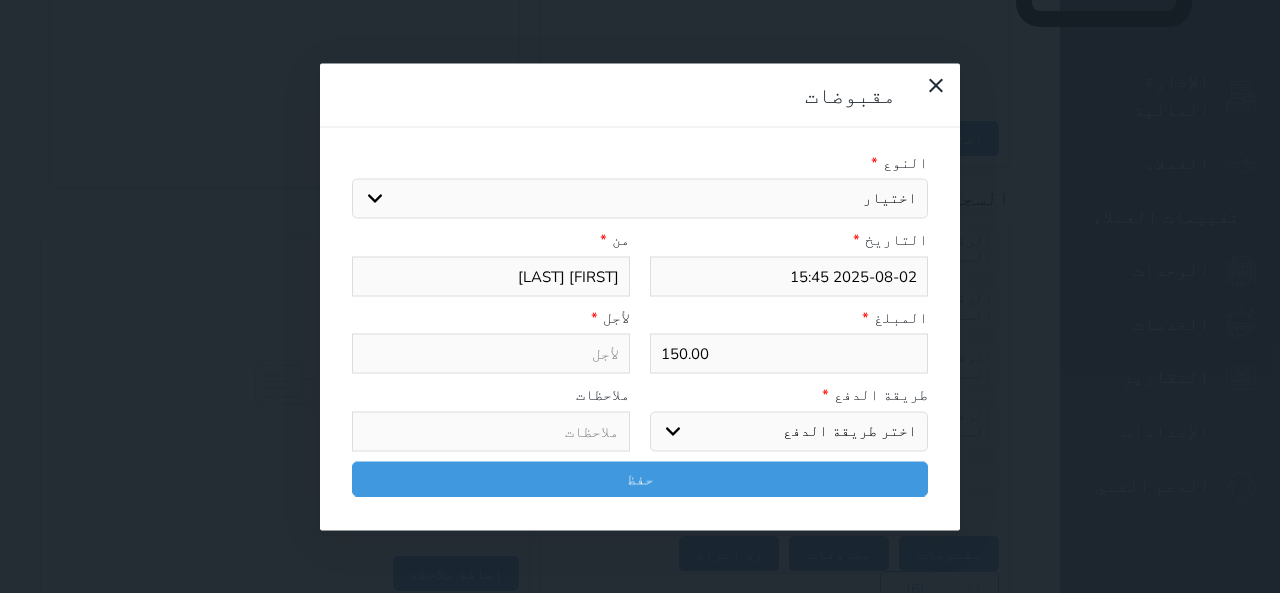type on "2025-08-02 15:43" 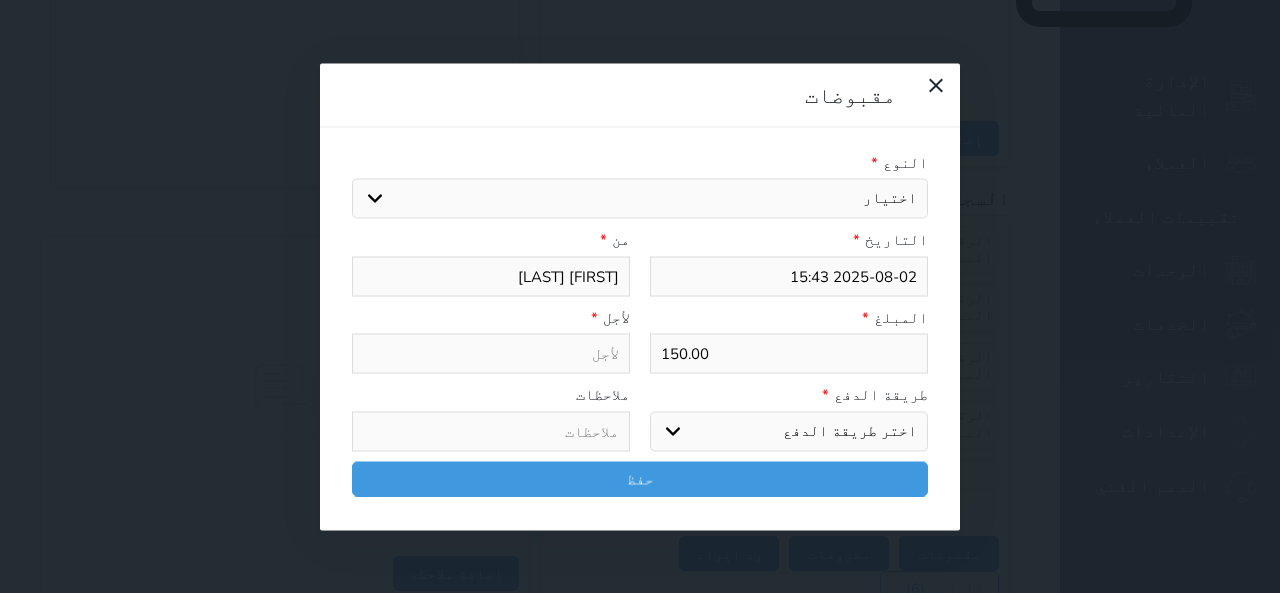 click on "النوع  *" at bounding box center (640, 162) 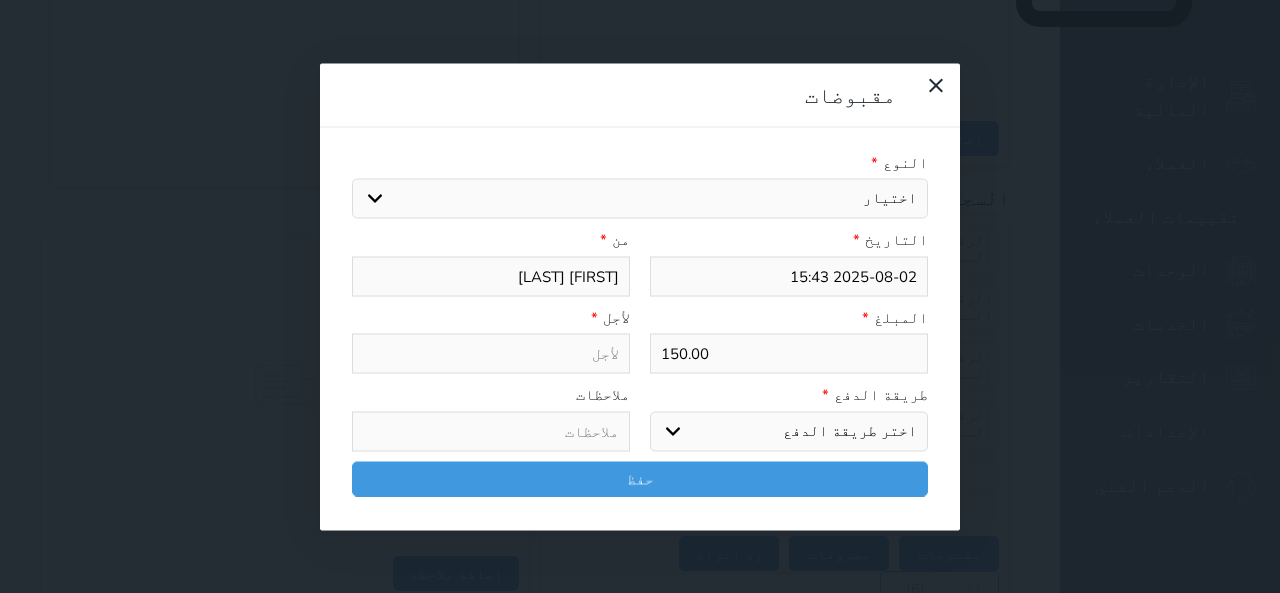 select on "159844" 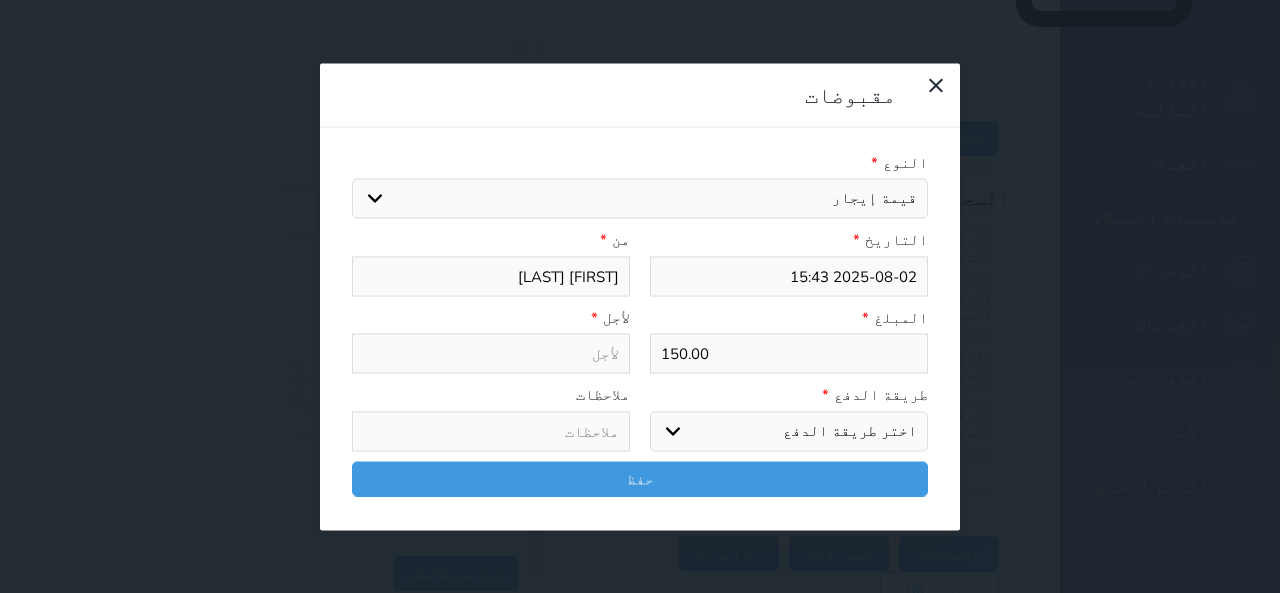 click on "اختيار   مقبوضات عامة قيمة إيجار فواتير تامين عربون لا ينطبق آخر مغسلة واي فاي - الإنترنت مواقف السيارات طعام الأغذية والمشروبات مشروبات المشروبات الباردة المشروبات الساخنة الإفطار غداء عشاء مخبز و كعك حمام سباحة الصالة الرياضية سبا و خدمات الجمال اختيار وإسقاط (خدمات النقل) ميني بار كابل - تلفزيون سرير إضافي تصفيف الشعر التسوق خدمات الجولات السياحية المنظمة خدمات الدليل السياحي" at bounding box center (640, 199) 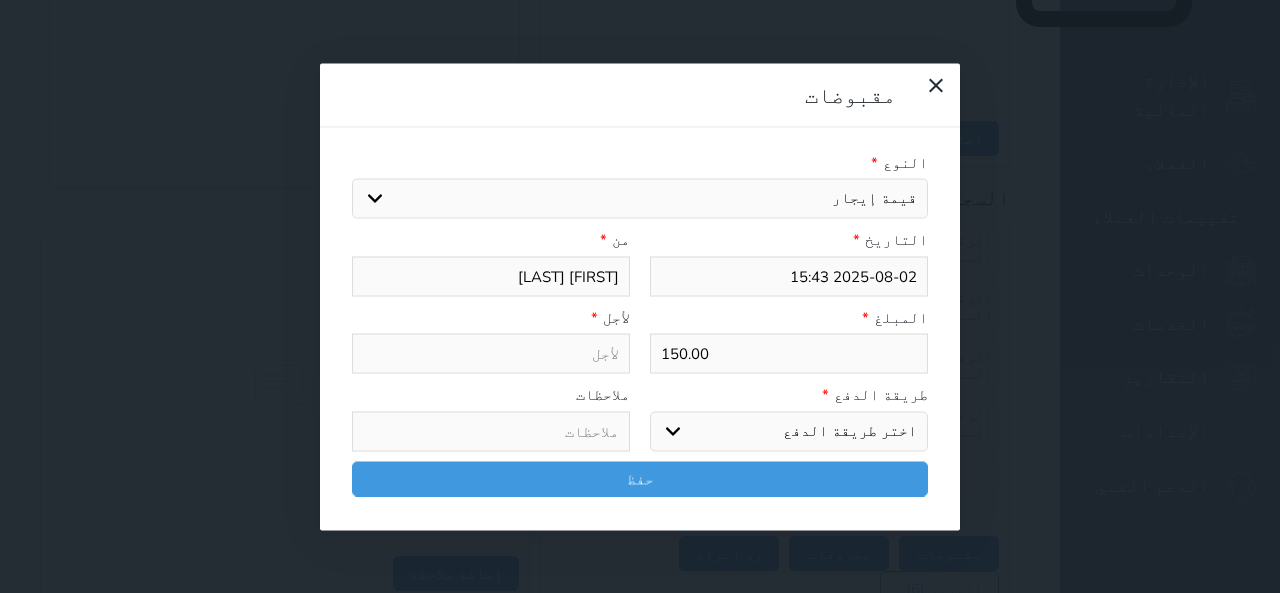 click on "اختر طريقة الدفع   دفع نقدى   تحويل بنكى   مدى   بطاقة ائتمان   آجل" at bounding box center (789, 431) 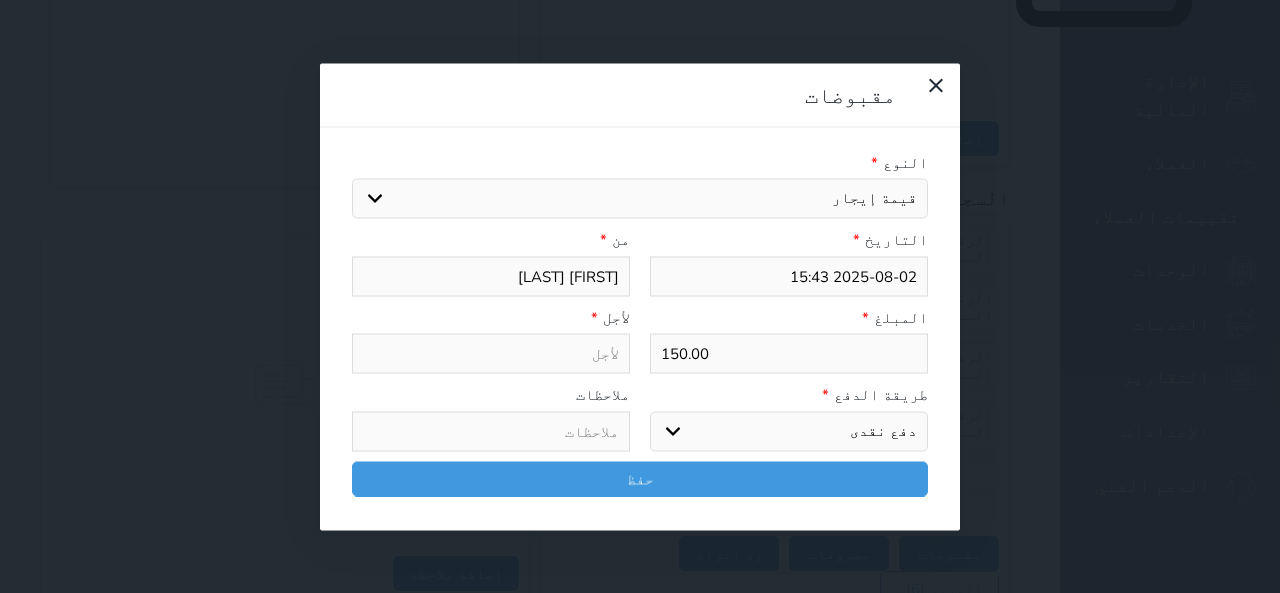 click on "اختر طريقة الدفع   دفع نقدى   تحويل بنكى   مدى   بطاقة ائتمان   آجل" at bounding box center (789, 431) 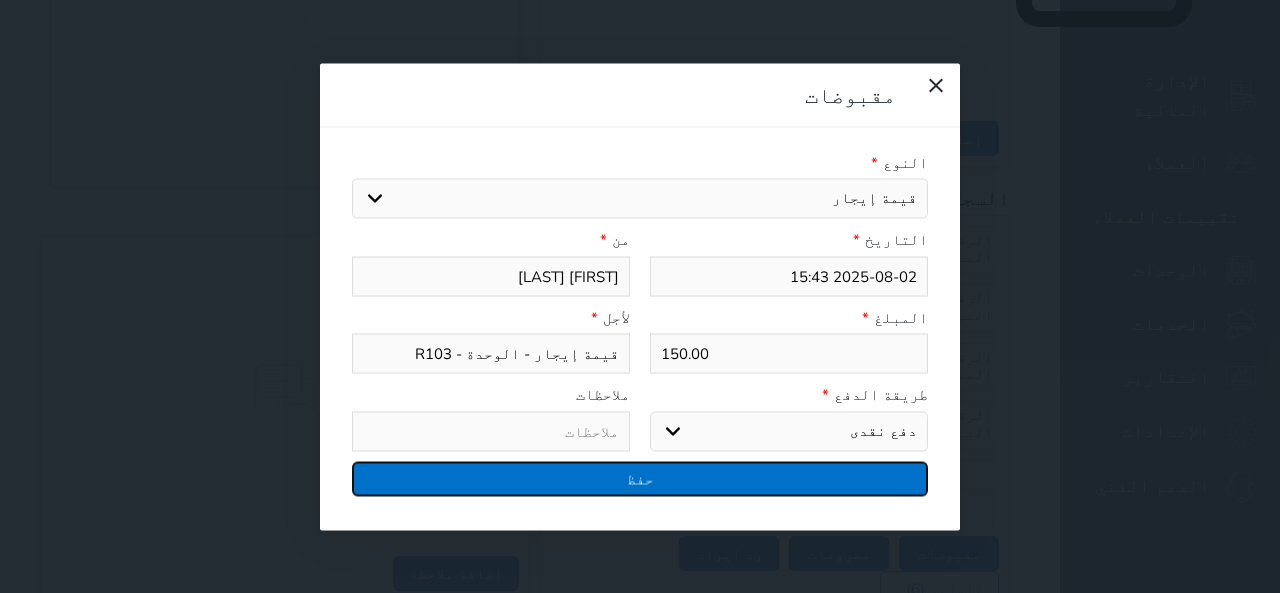 click on "حفظ" at bounding box center [640, 478] 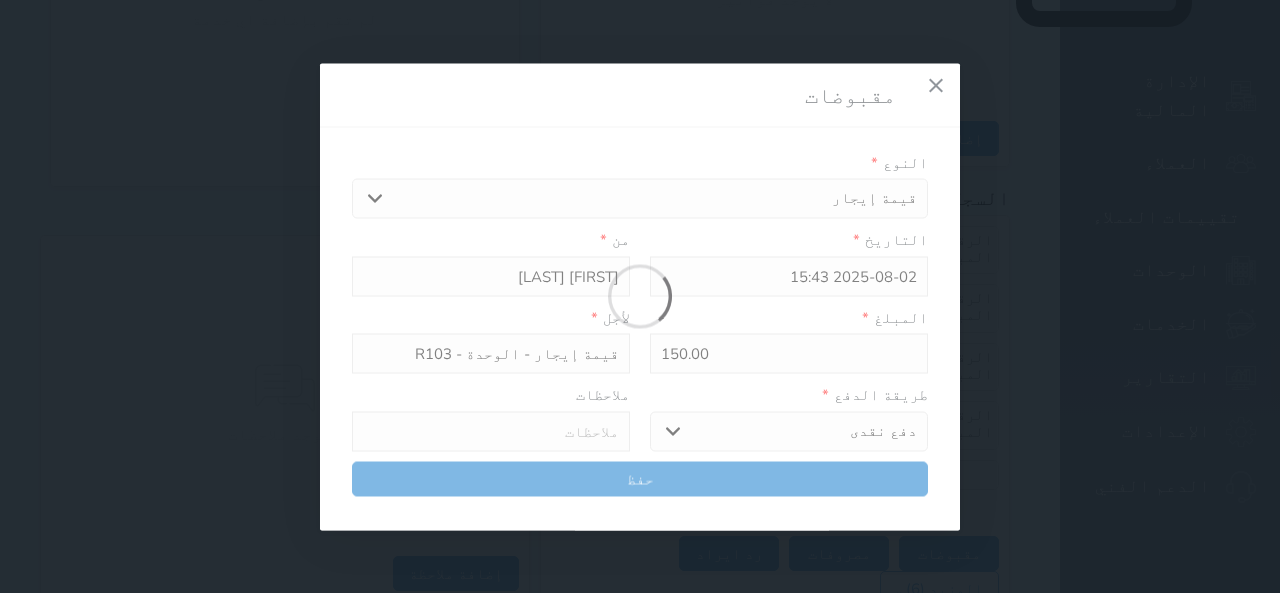 select 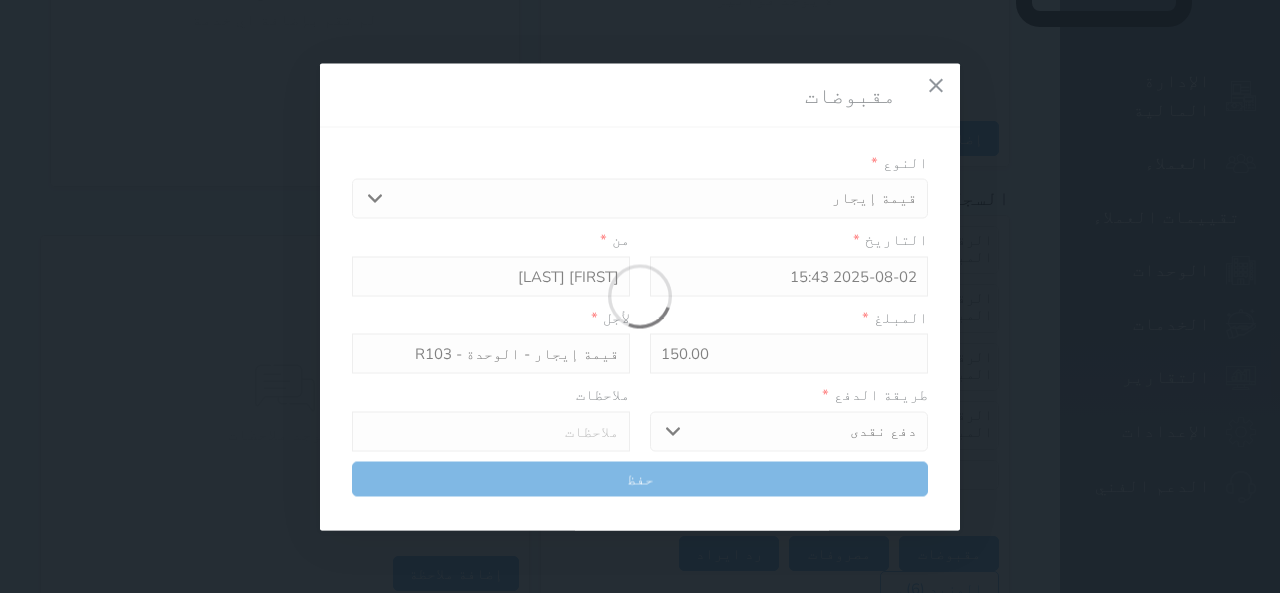 type 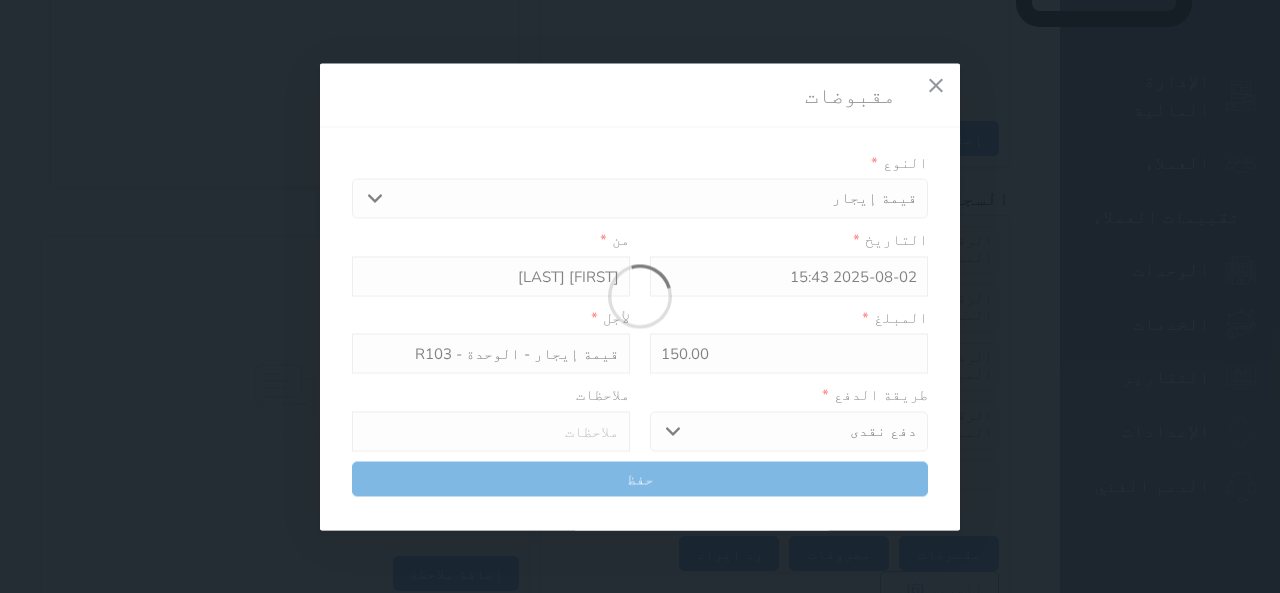 type on "0" 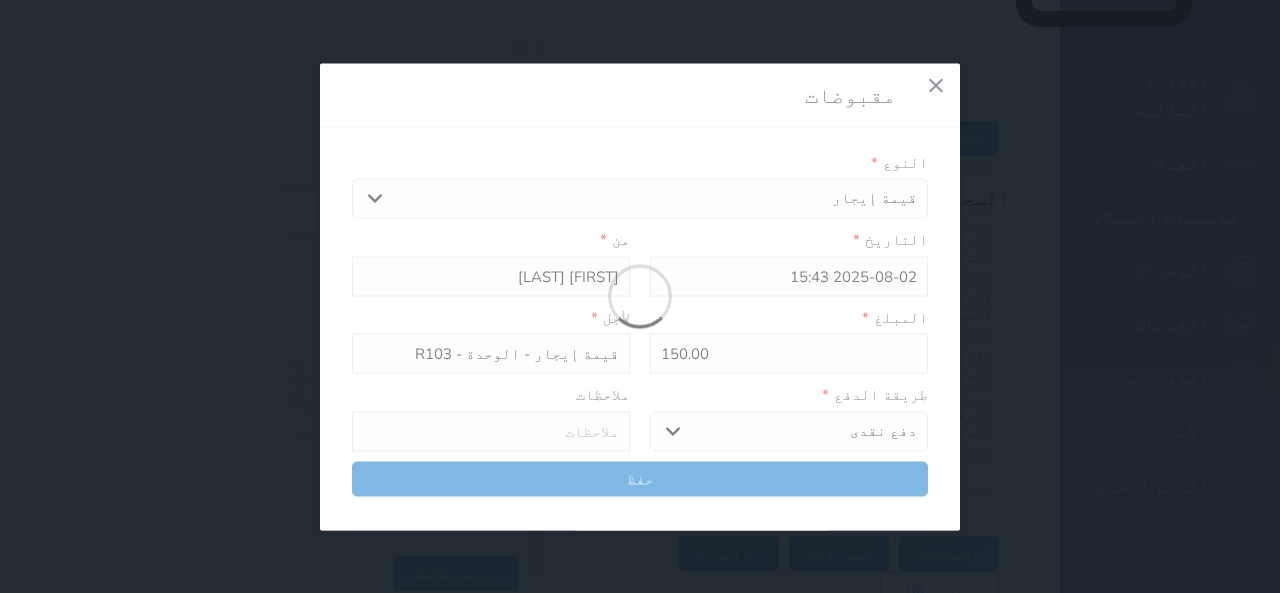 select 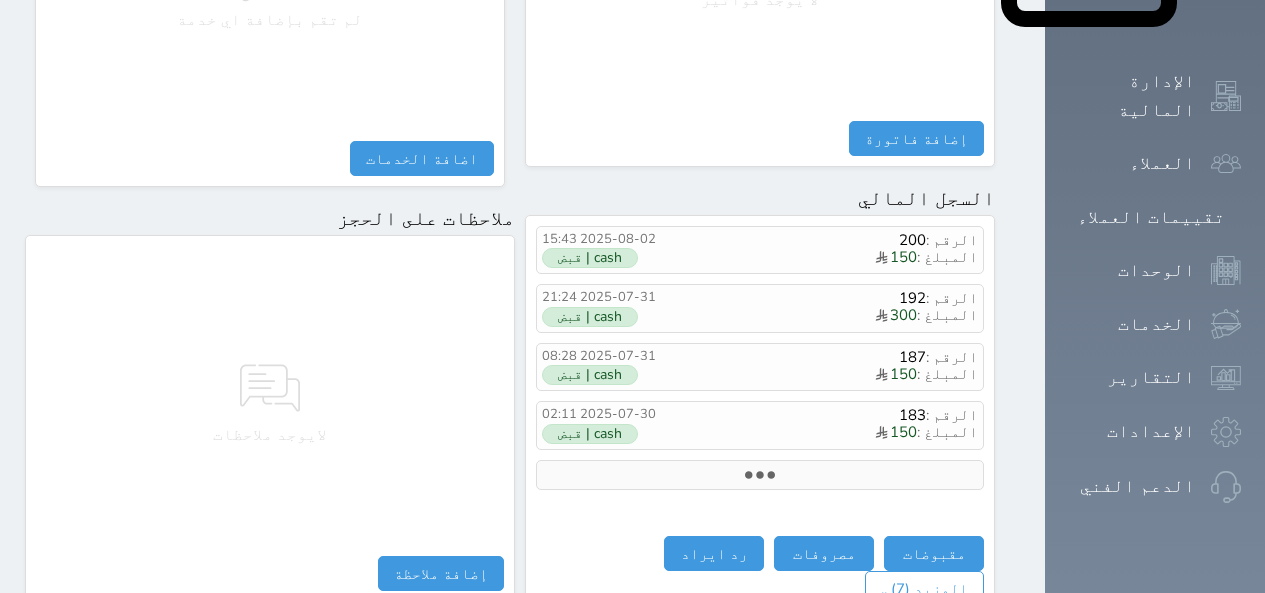 scroll, scrollTop: 0, scrollLeft: 0, axis: both 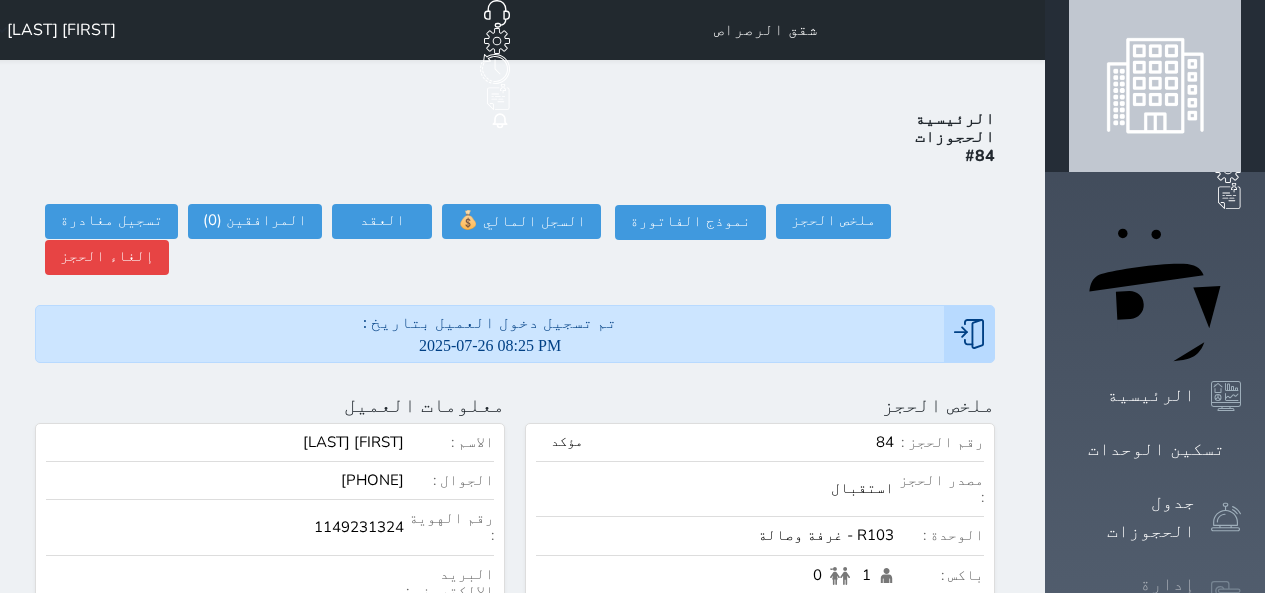 click on "إدارة الحجوزات" at bounding box center (1132, 599) 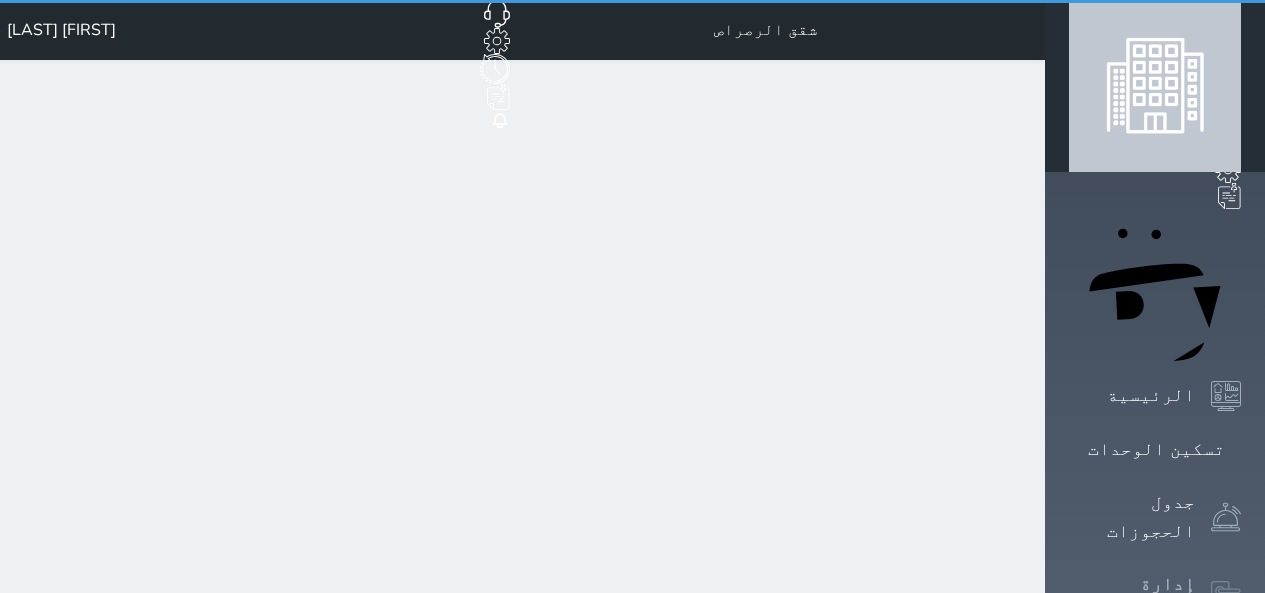 select on "open_all" 